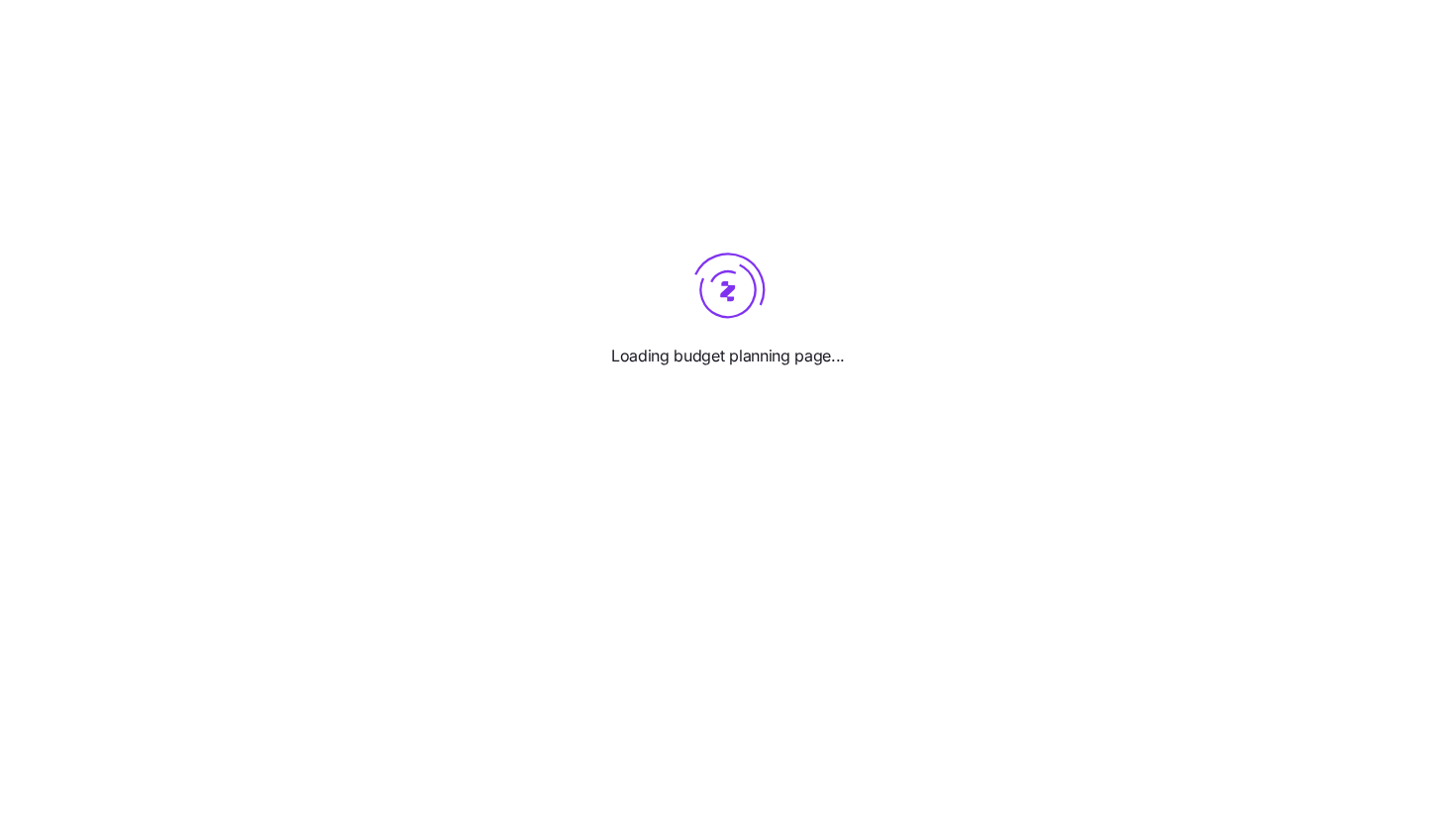 scroll, scrollTop: 0, scrollLeft: 0, axis: both 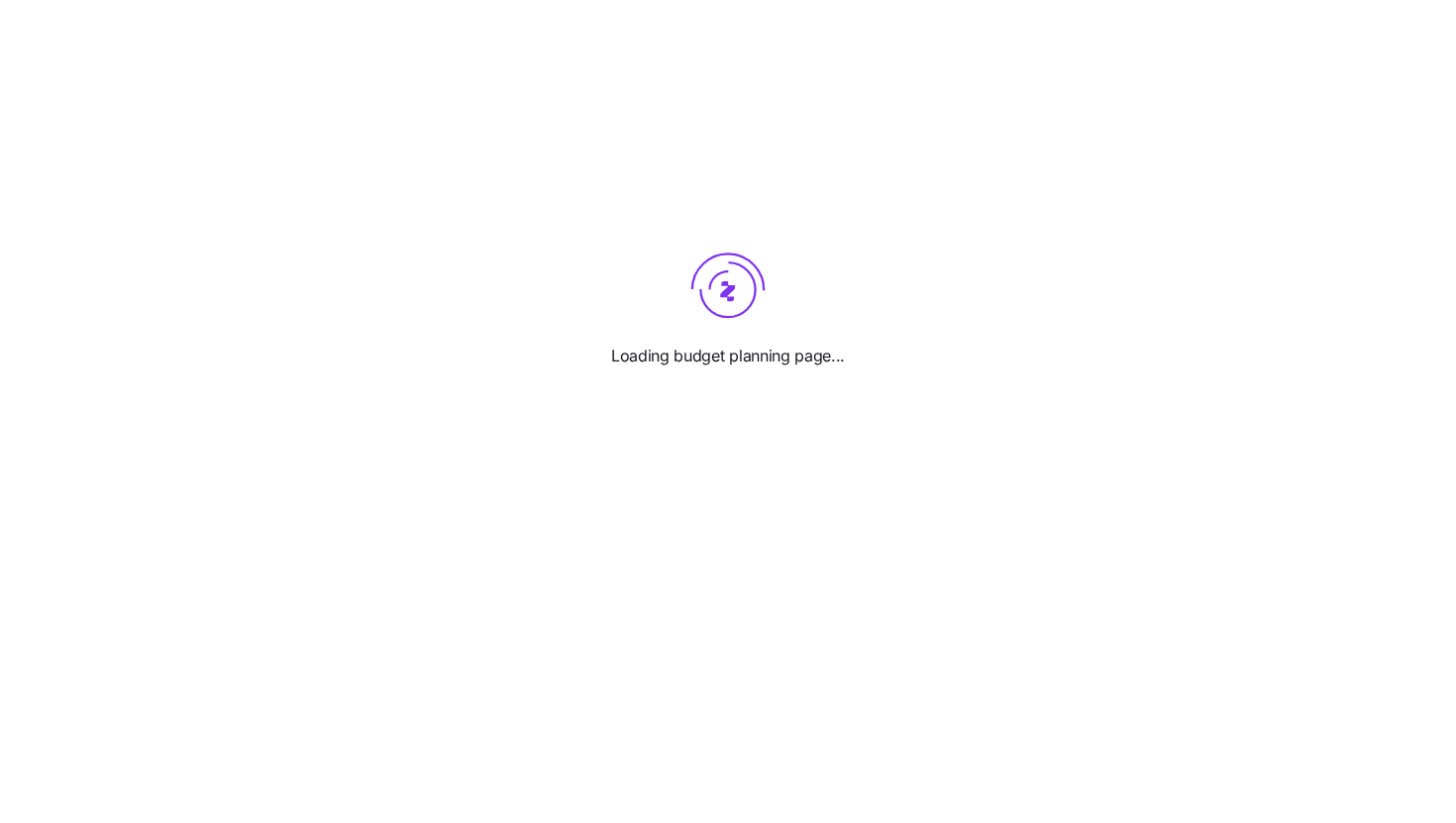 click on "Loading budget planning page..." at bounding box center (728, 367) 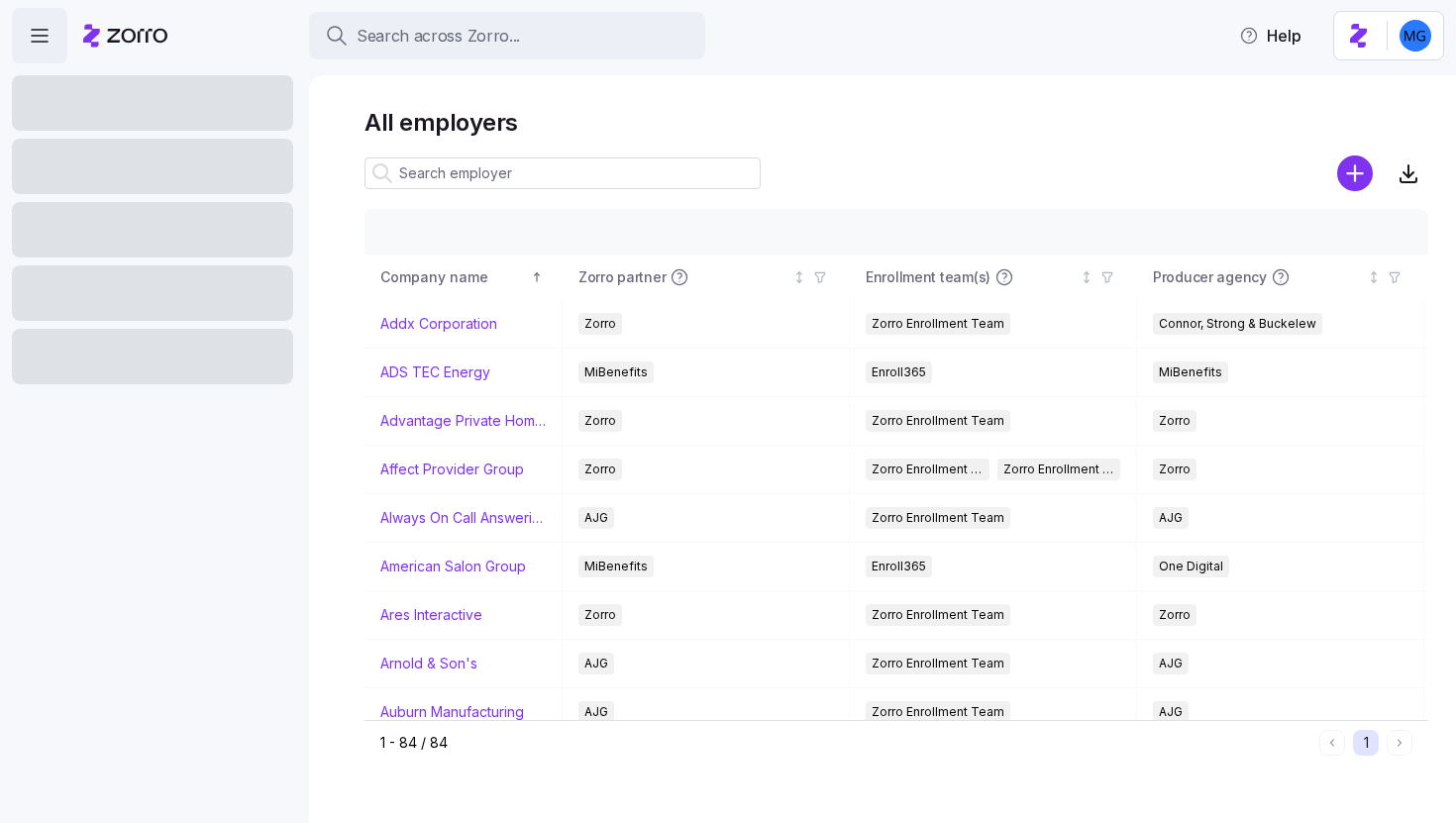 scroll, scrollTop: 0, scrollLeft: 0, axis: both 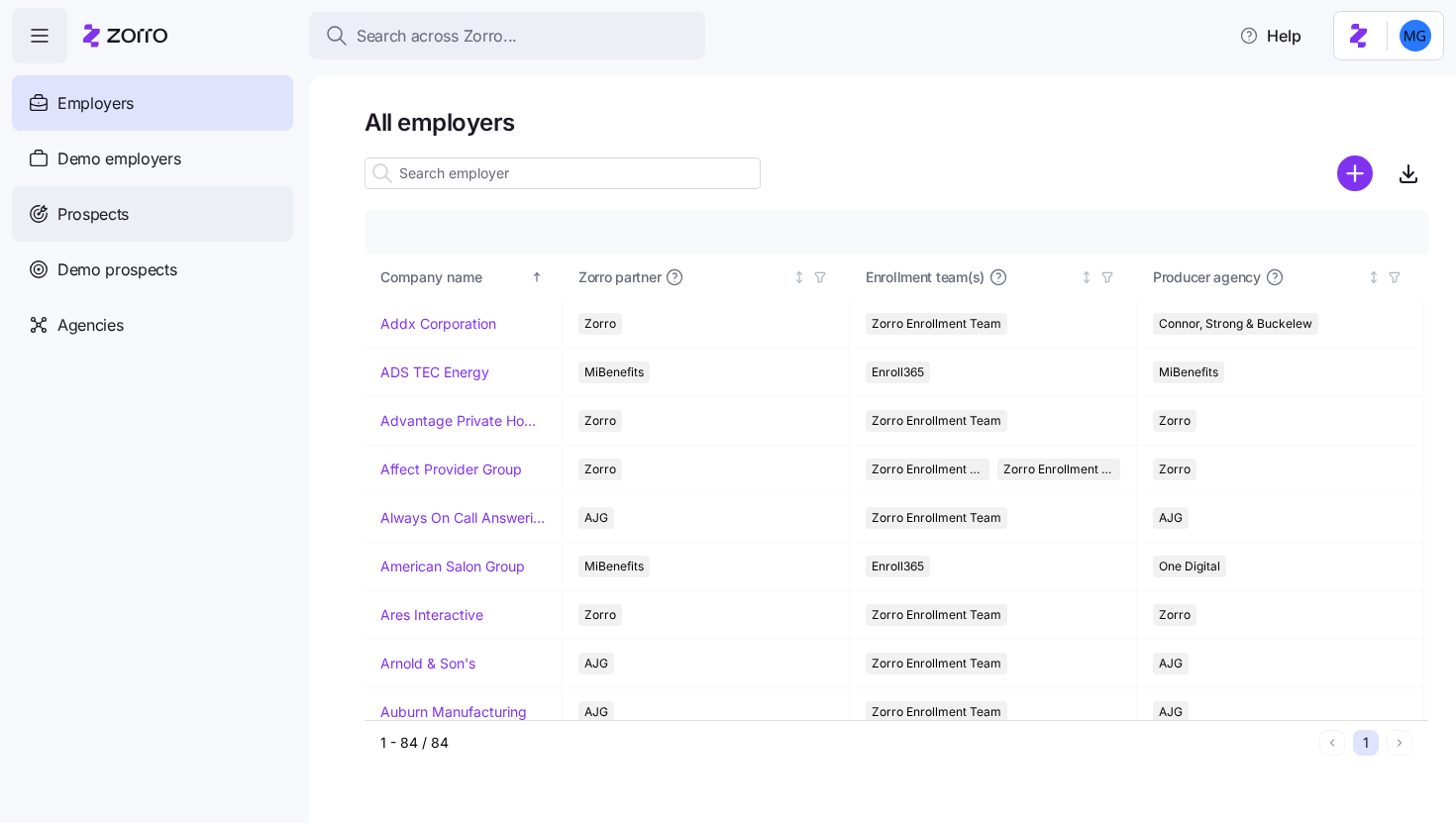 click on "Prospects" at bounding box center [153, 214] 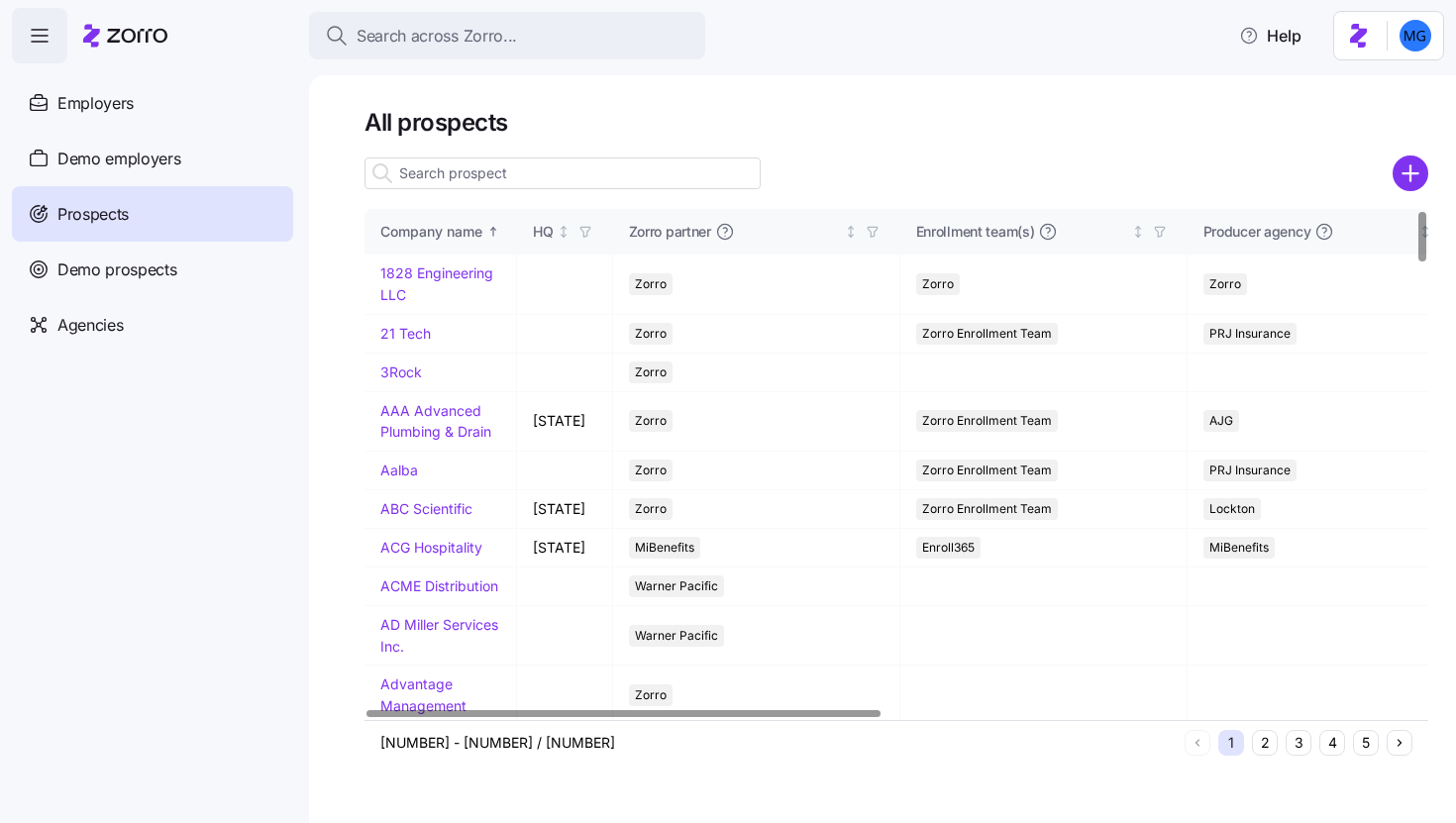 click at bounding box center [563, 173] 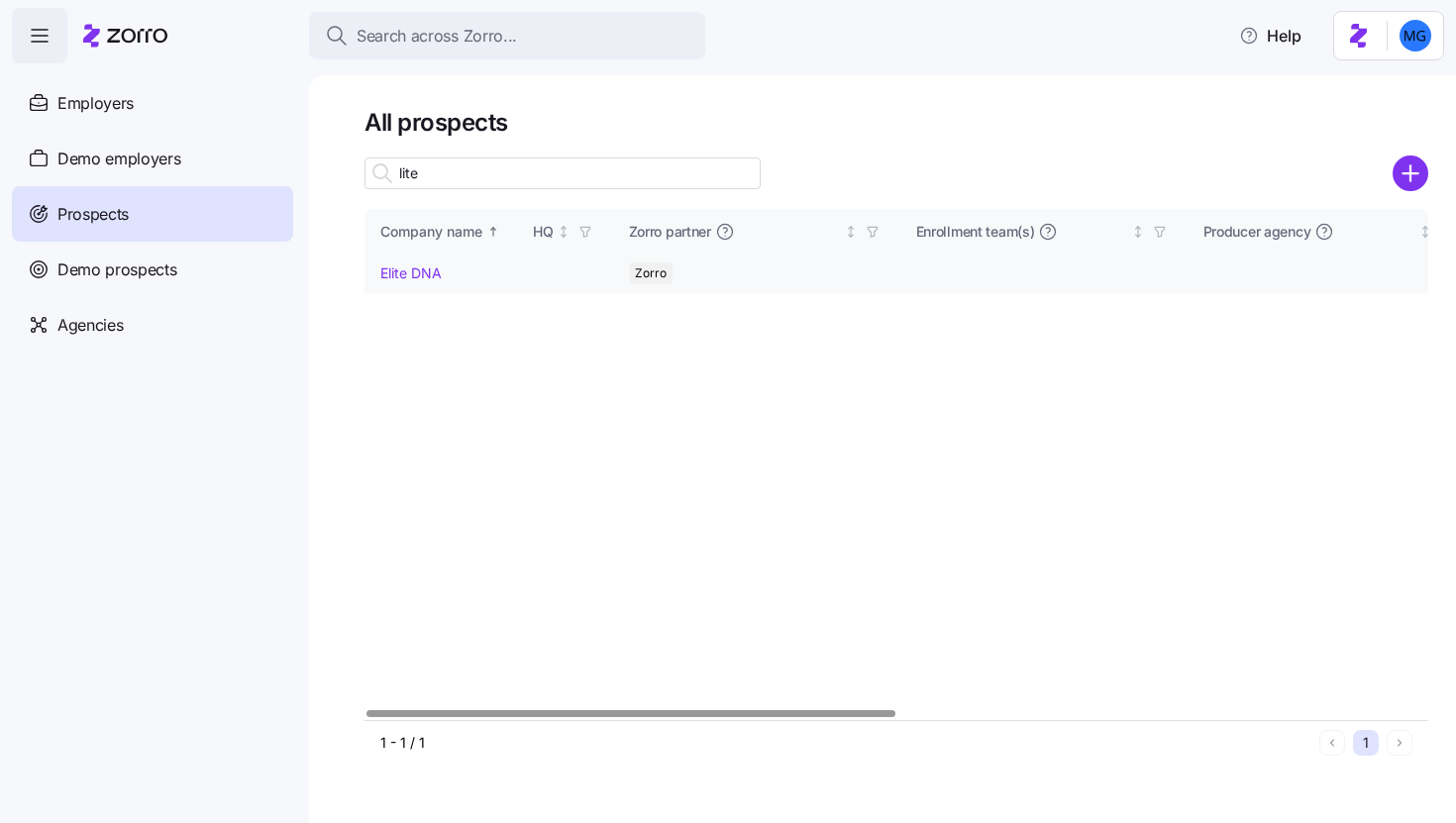 type on "lite" 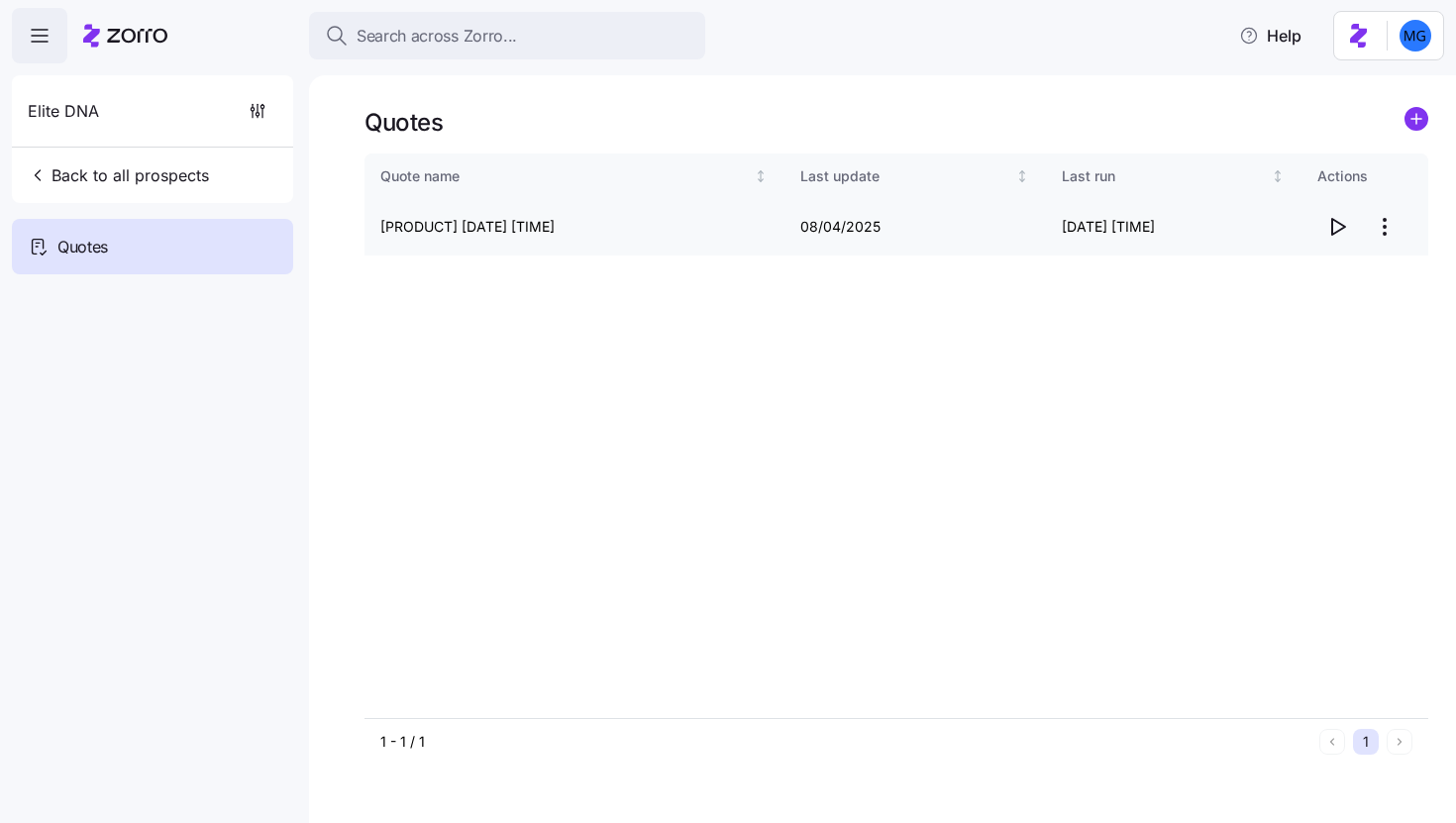 click 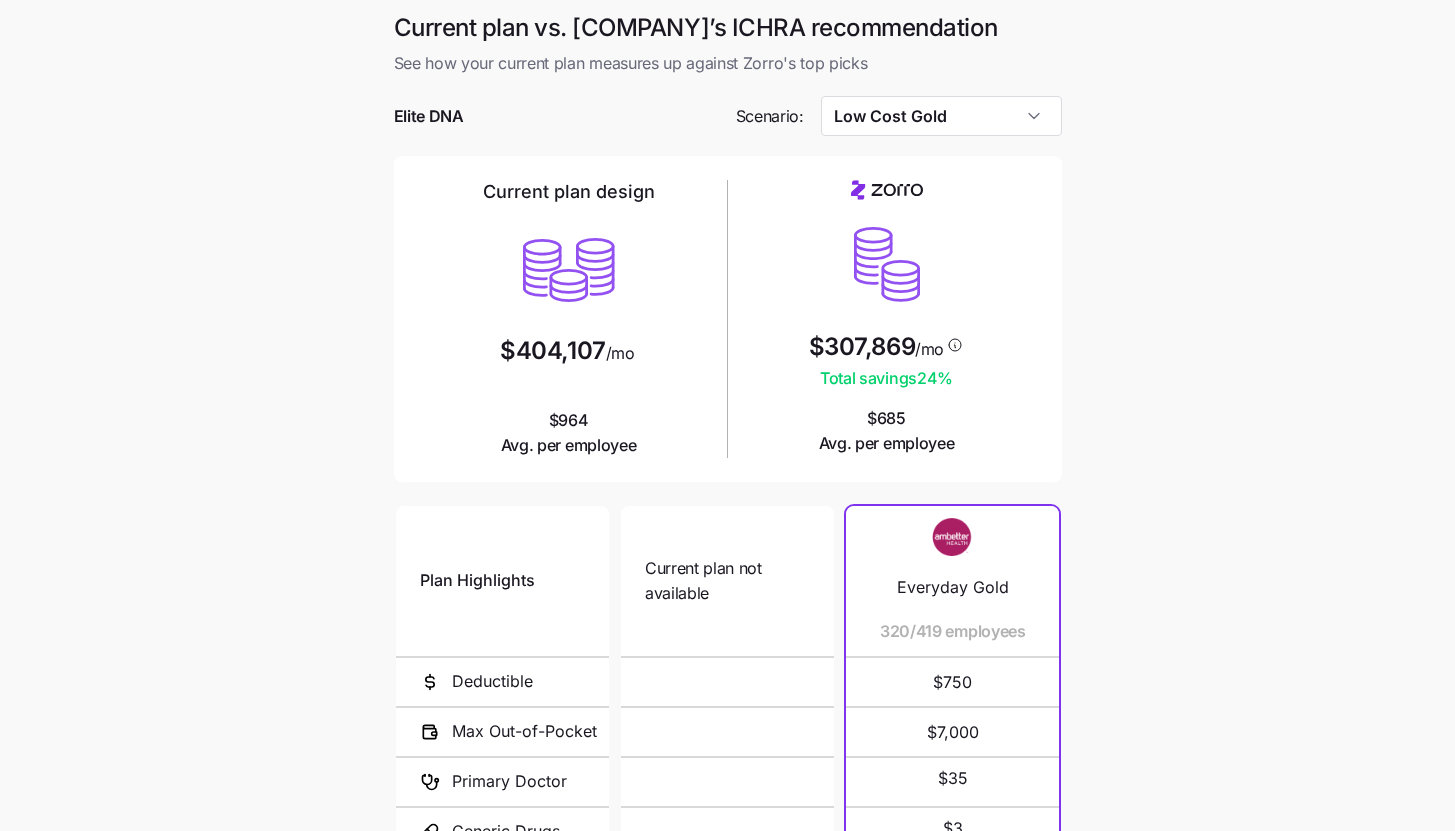 scroll, scrollTop: 260, scrollLeft: 0, axis: vertical 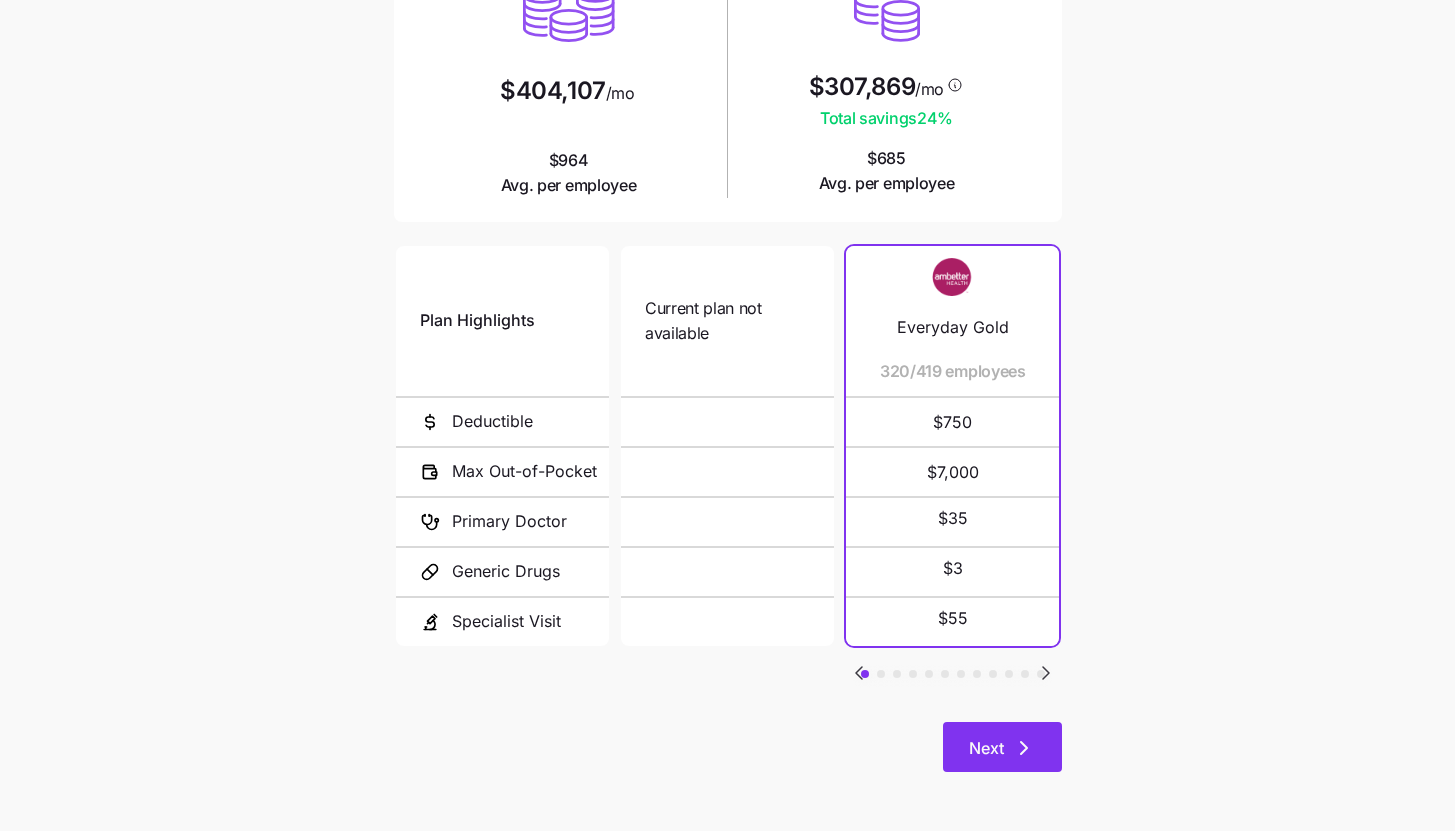click on "Next" at bounding box center [1002, 747] 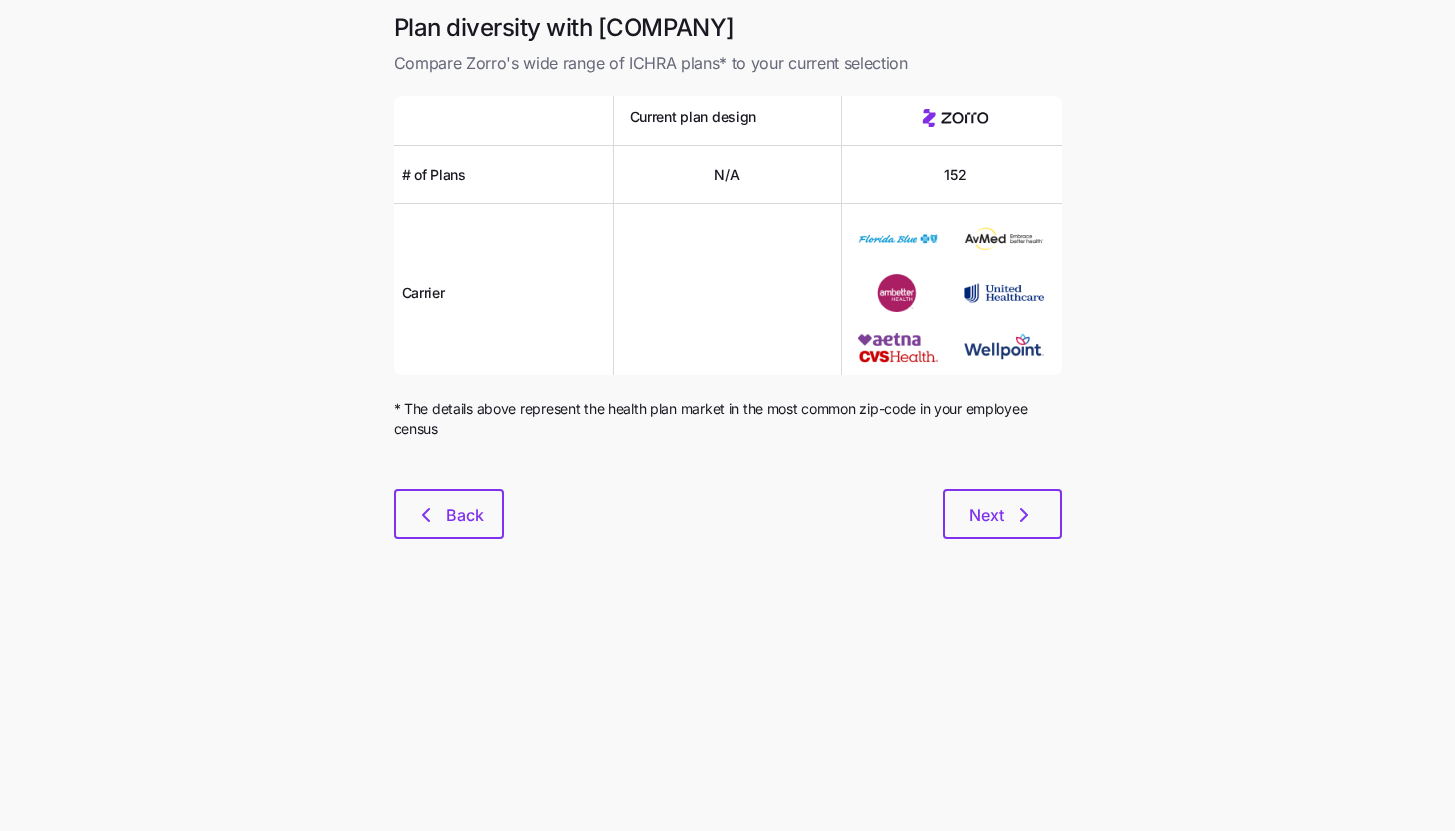 scroll, scrollTop: 0, scrollLeft: 0, axis: both 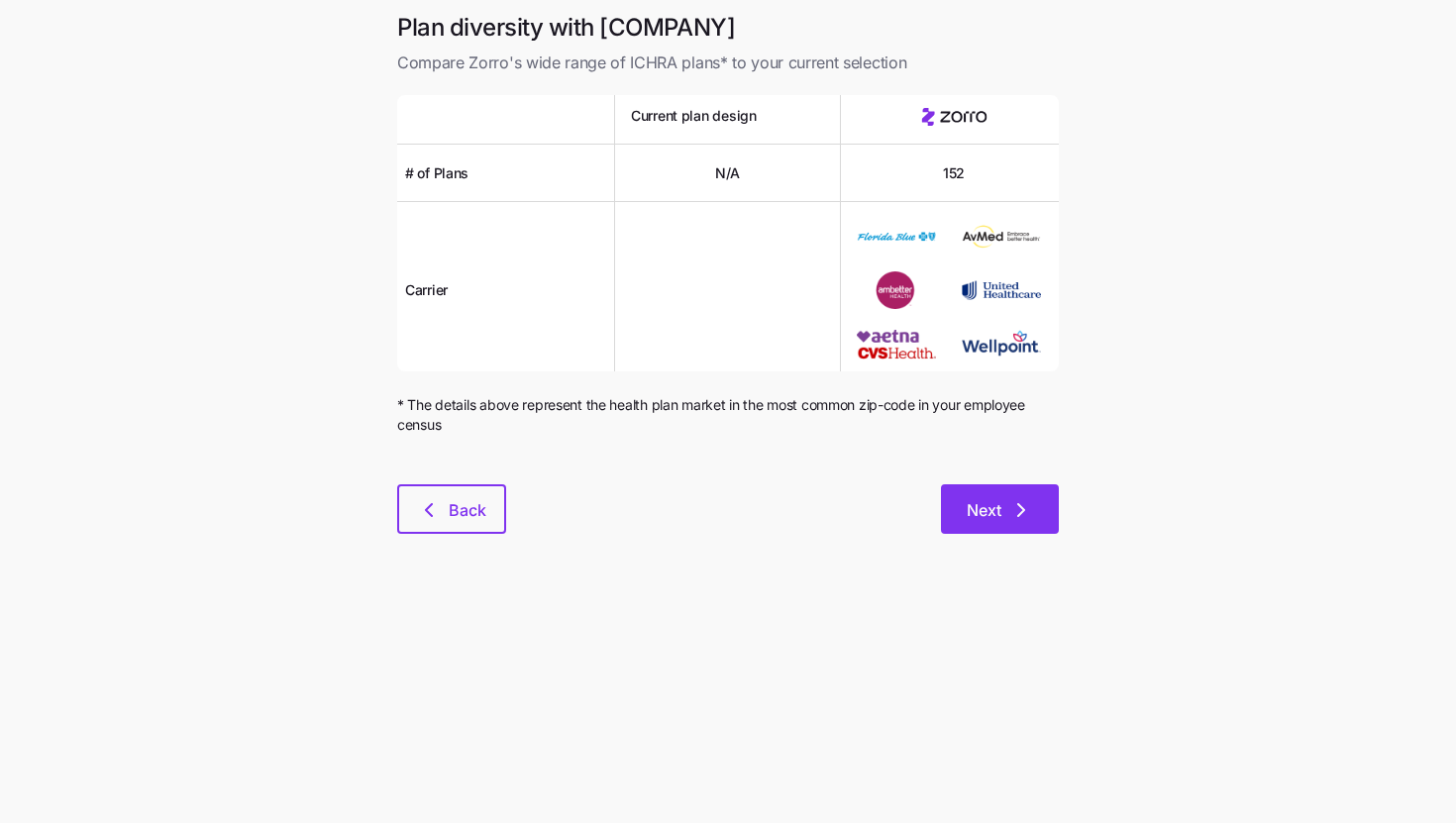 click on "Next" at bounding box center (999, 509) 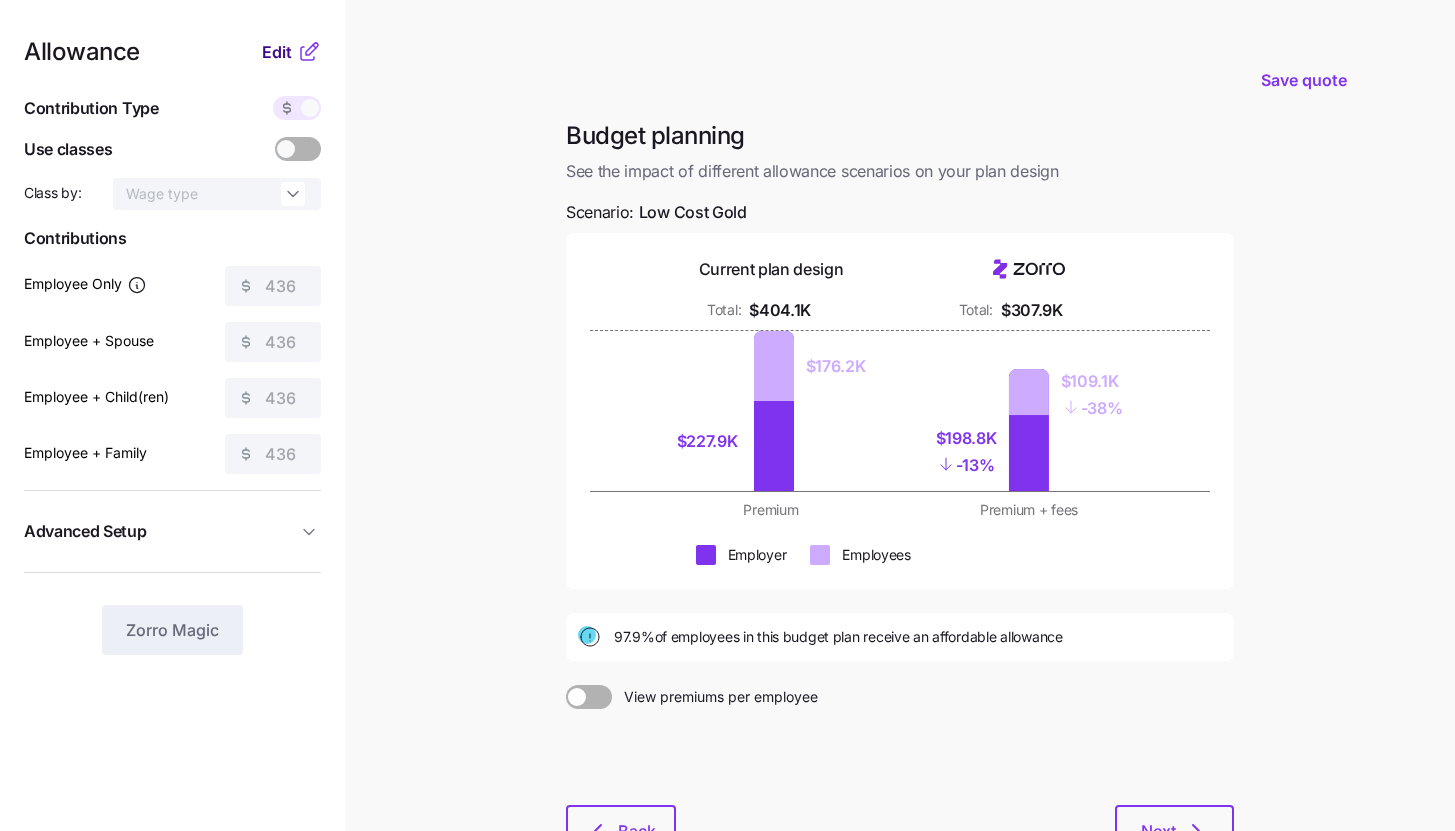click on "Edit" at bounding box center (277, 52) 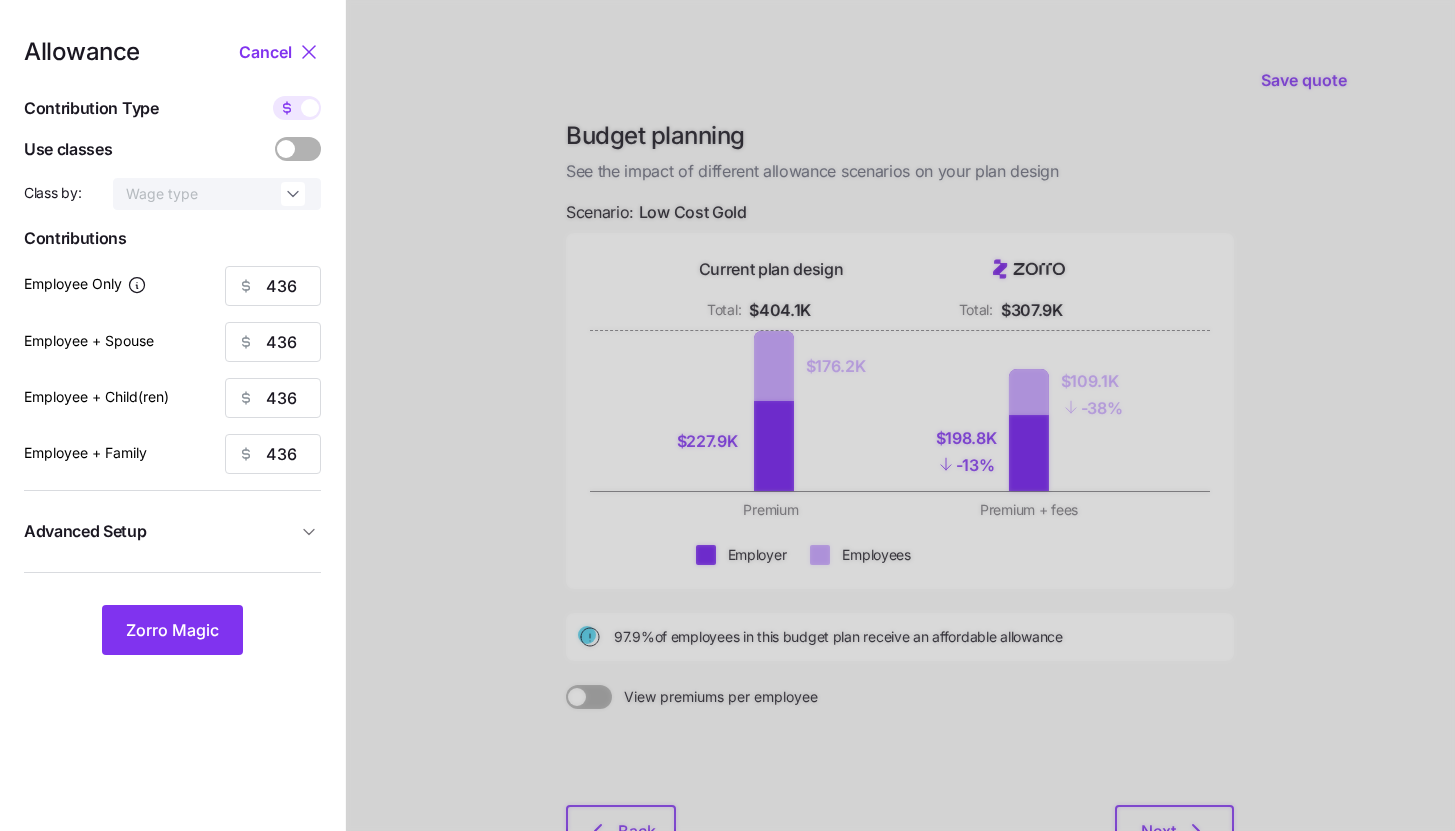 click at bounding box center (310, 108) 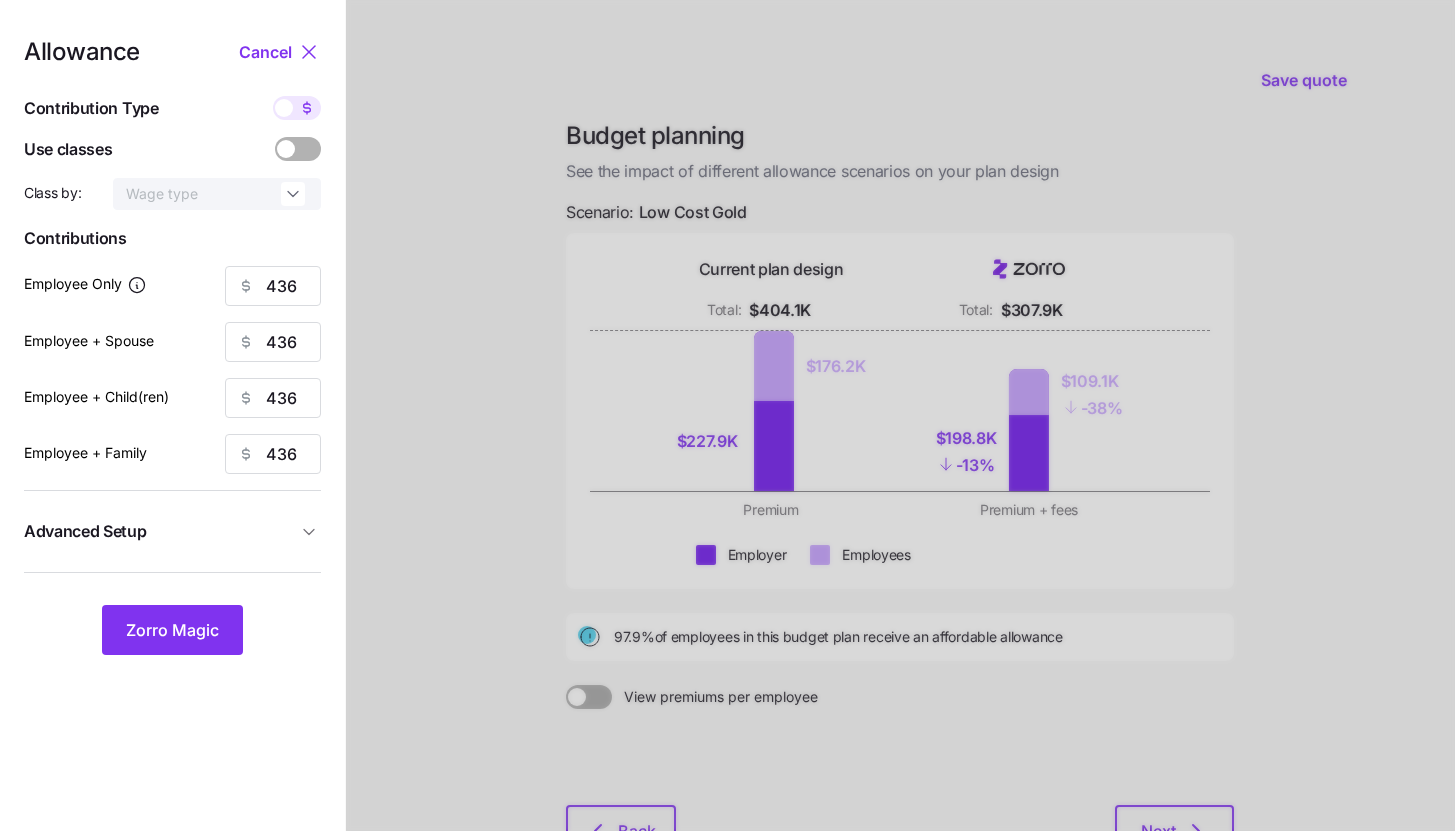 type on "70" 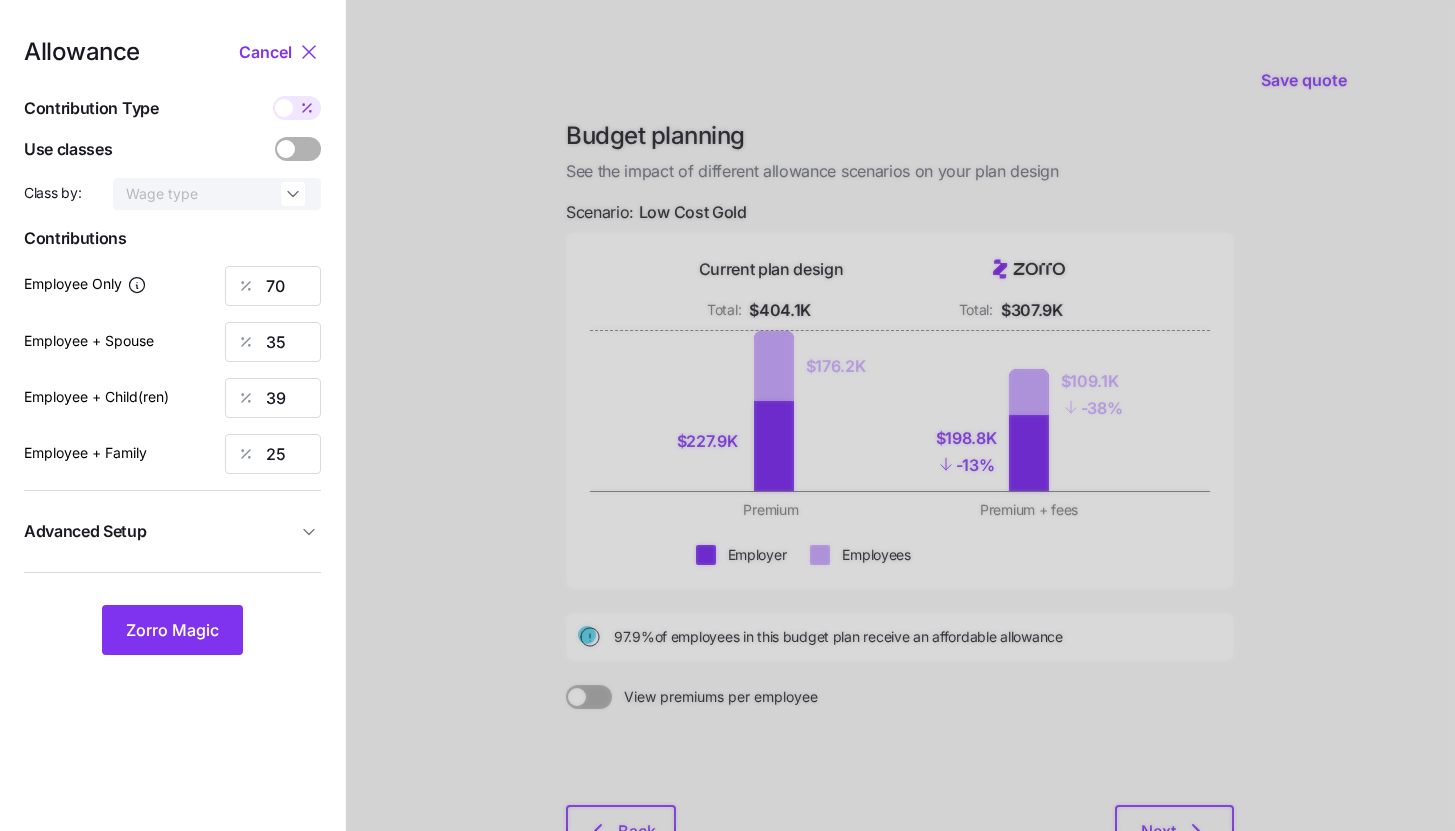 click on "Advanced Setup" at bounding box center (160, 531) 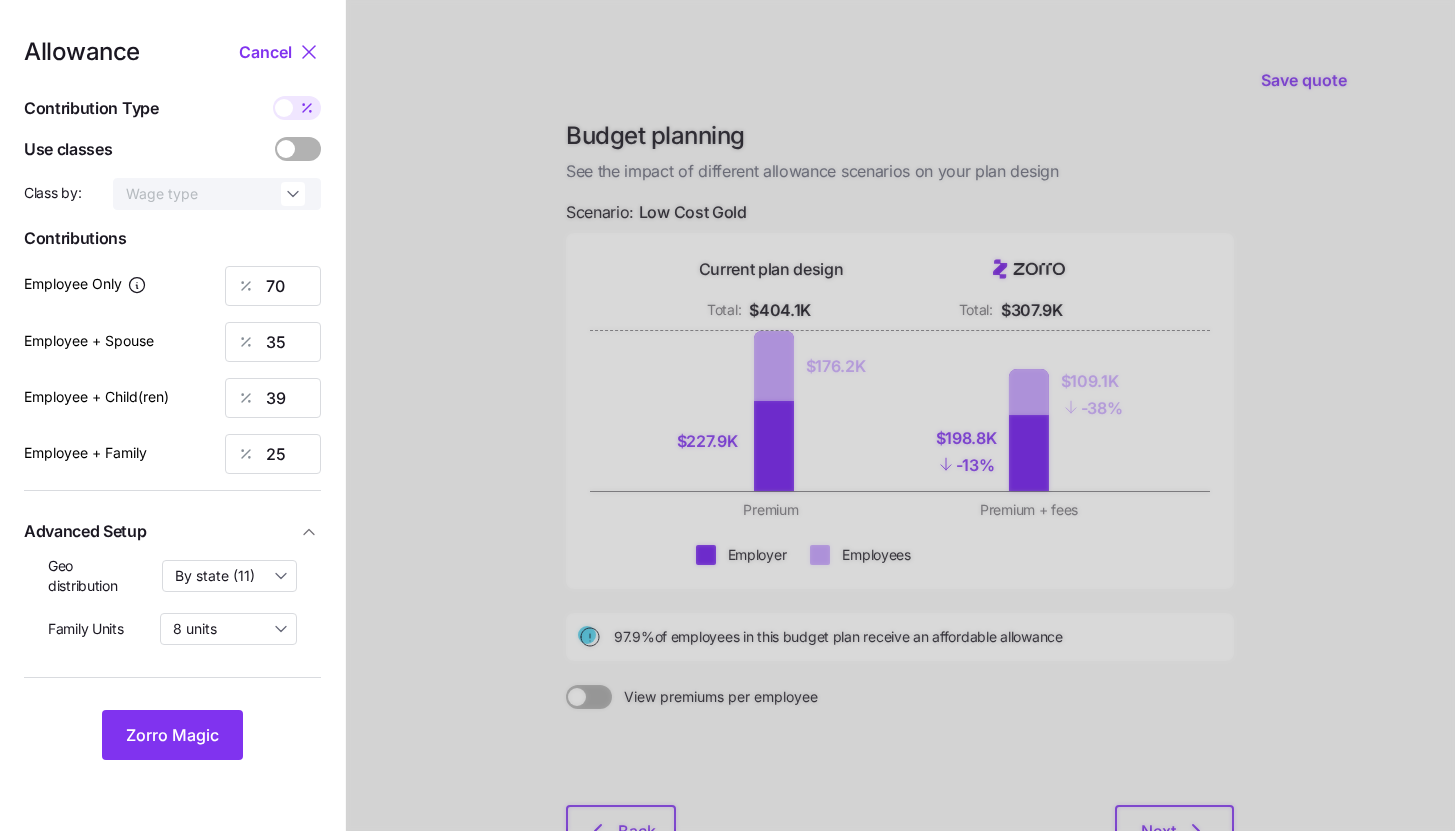 click at bounding box center [900, 491] 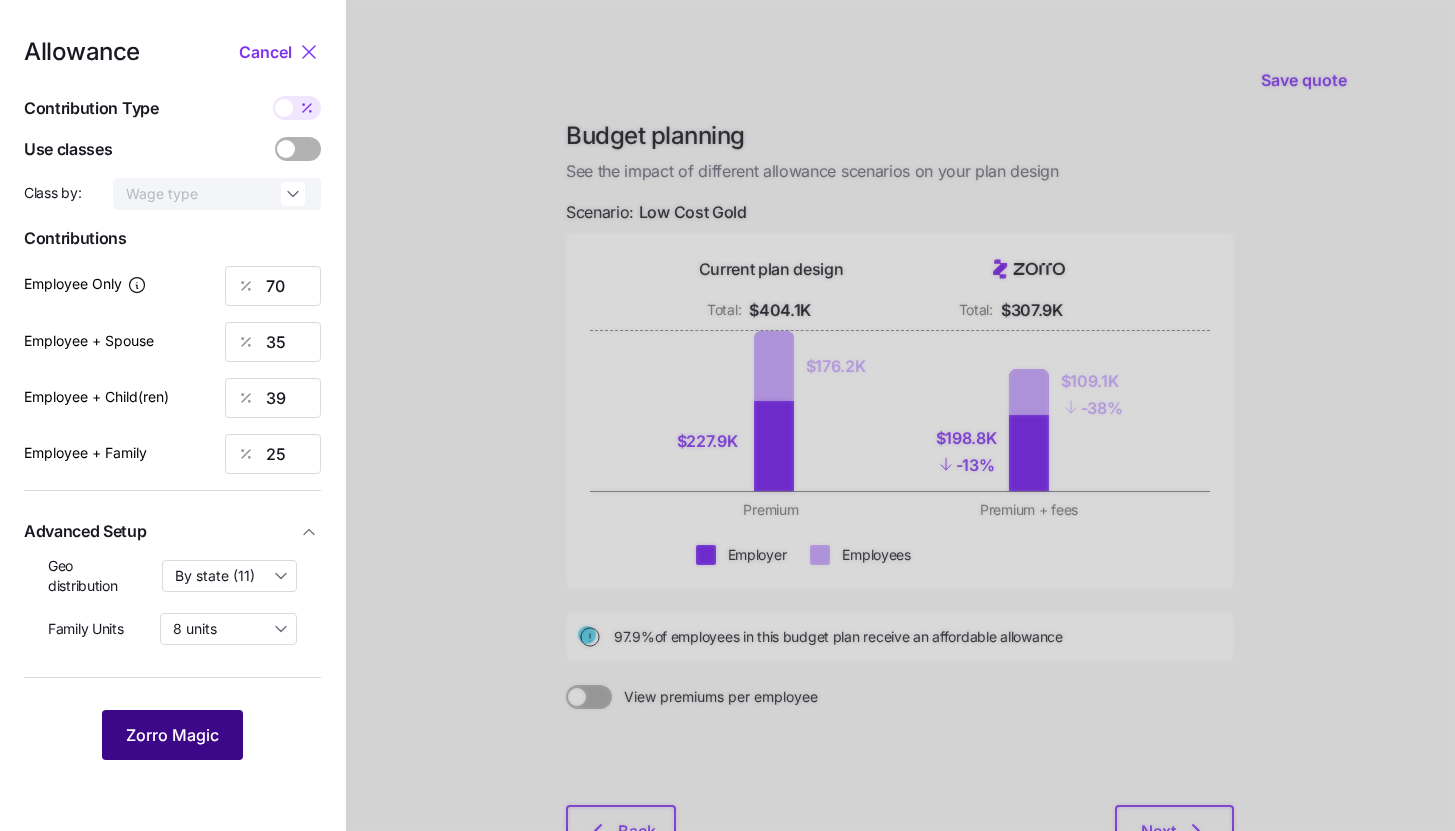 click on "Zorro Magic" at bounding box center (172, 735) 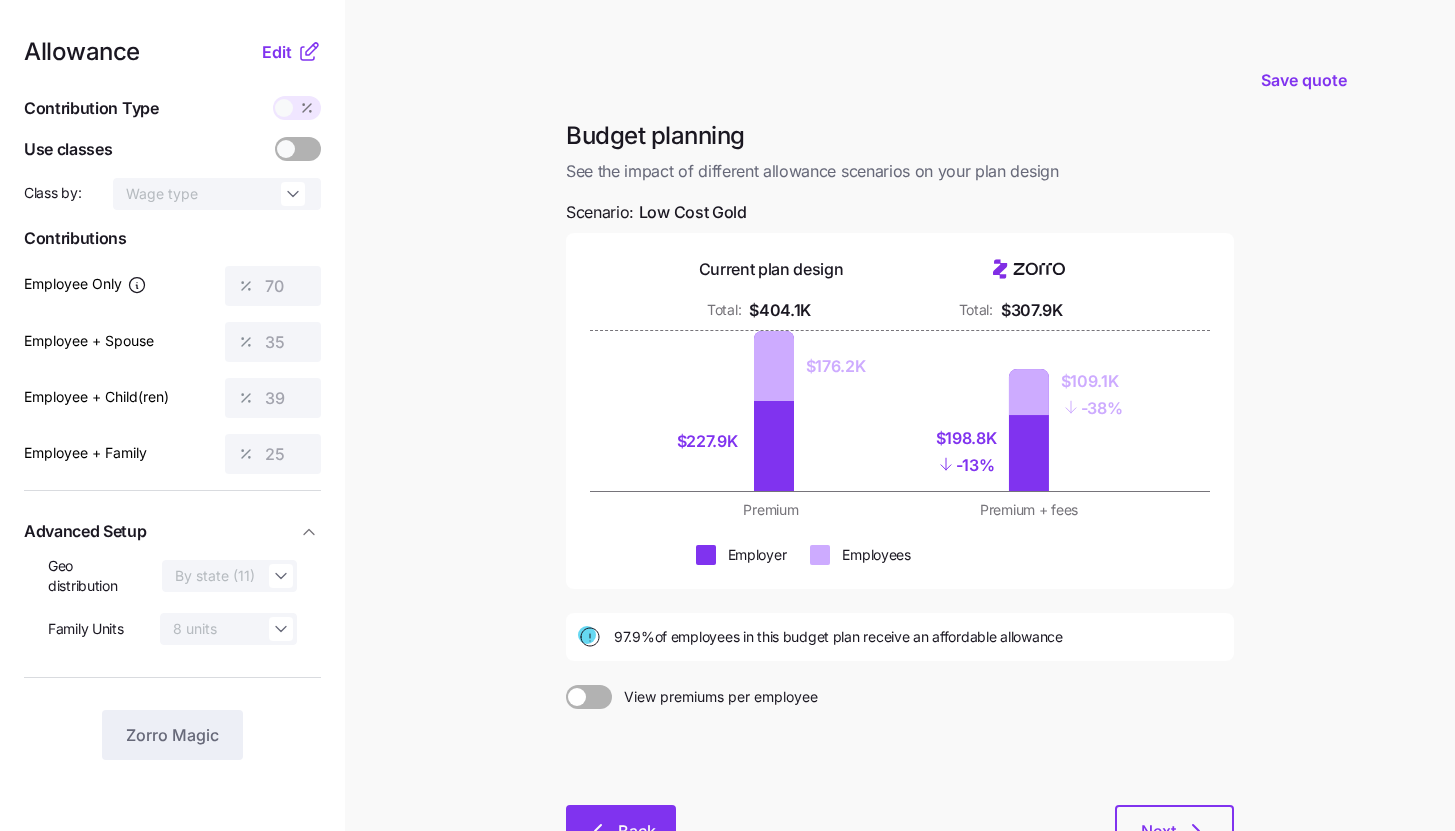 click on "Back" at bounding box center (637, 831) 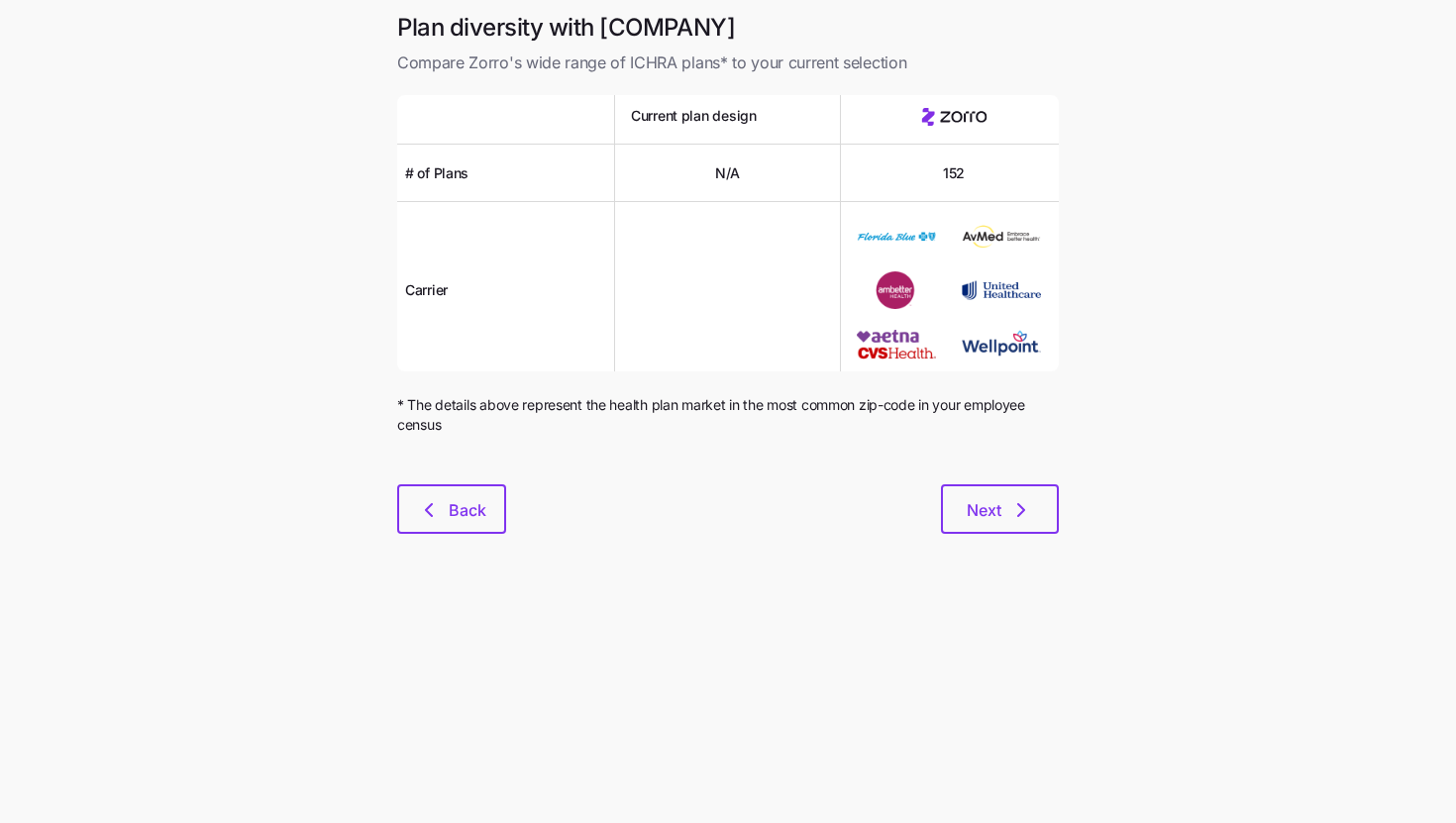 click on "Plan diversity with Zorro Compare Zorro's wide range of ICHRA plans* to your current selection   Current plan design # of Plans N/A 152 Carrier * The details above represent the health plan market in the most common zip-code in your employee census Back Next" at bounding box center (728, 411) 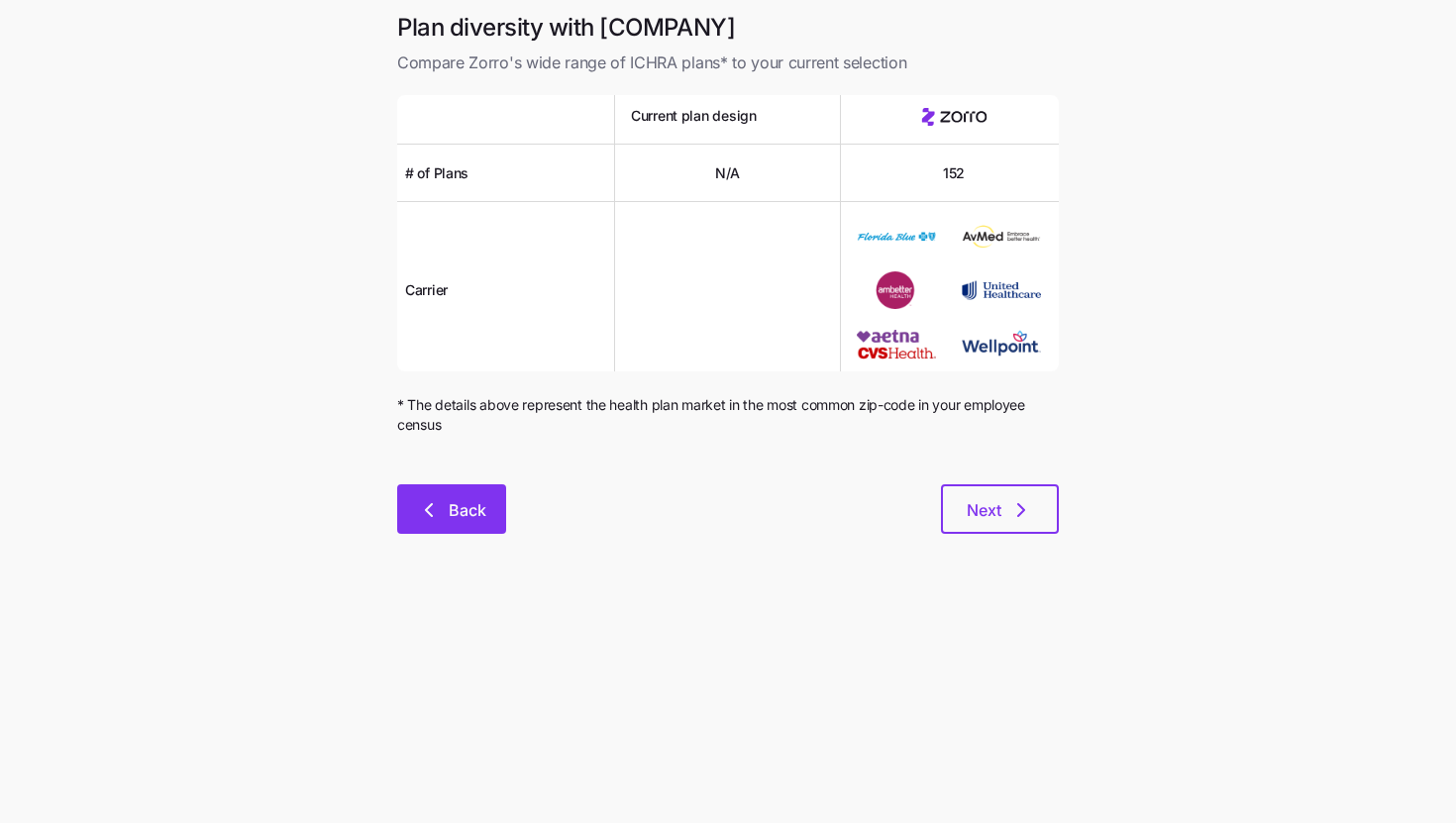 click on "Back" at bounding box center [452, 509] 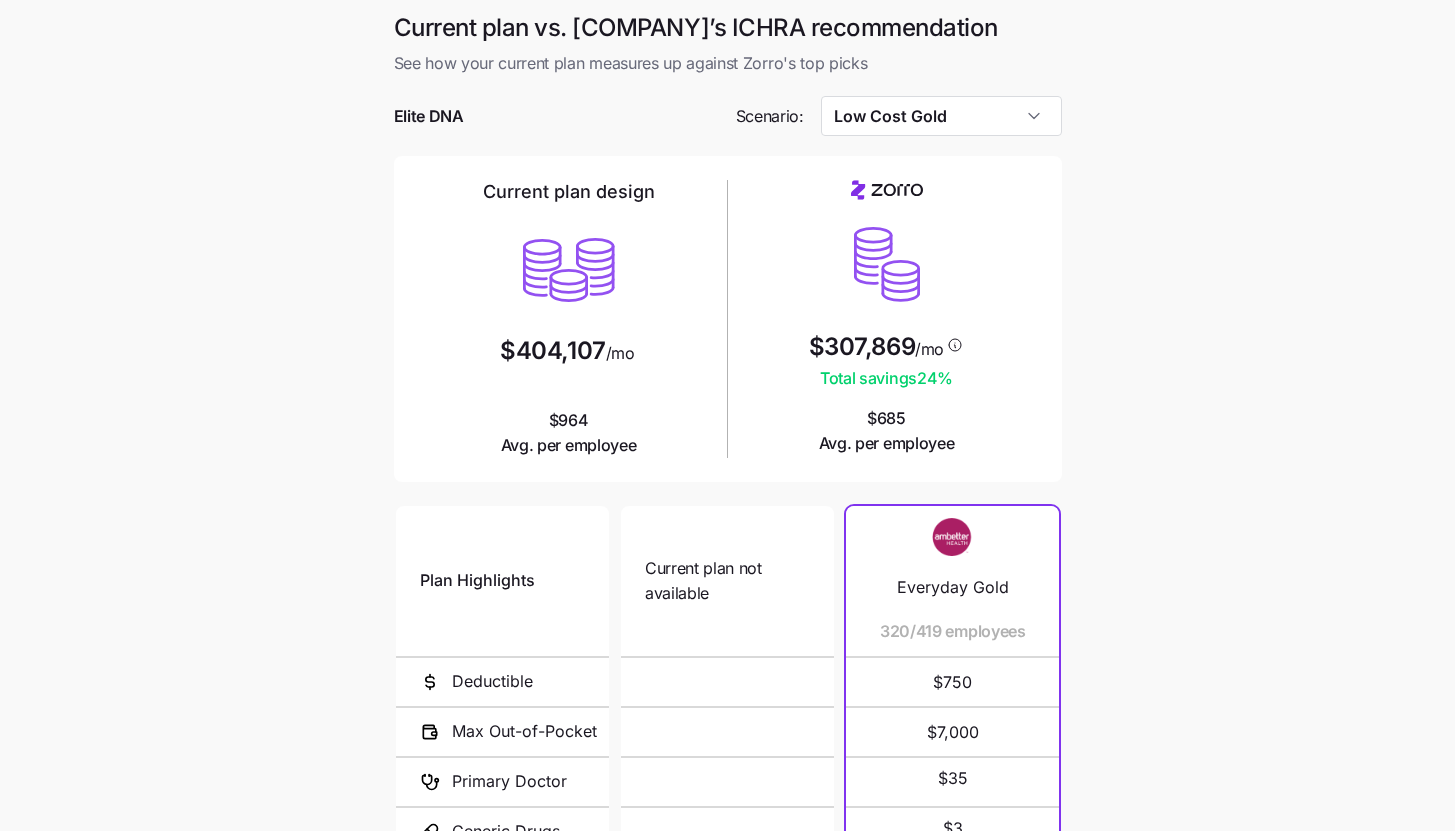 click on "Current plan vs. Zorro’s ICHRA recommendation See how your current plan measures up against Zorro's top picks Elite DNA Scenario: Low Cost Gold Current plan design $404,107 /mo $964 Avg. per employee $307,869 /mo Total savings  24 % $685 Avg. per employee Plan Highlights Deductible Max Out-of-Pocket Primary Doctor Generic Drugs Specialist Visit Current plan not available N/A N/A Everyday Gold 320/419 employees $750 $7,000 $35 $3 $55 Gold 201 HSA 65/419 employees $3,300 $3,300 not covered not covered not covered Gold 1 7/419 employees $1,640 $8,100 $20 $15 $50 Gold Savings 1825 ($25 Primary Care Copay, $50 Specialist Copay, Open Access) 6/419 employees $2,400 $7,300 $25 $15 $50 Gold 3525 HSA Off Exchange 6/419 employees $3,525 $8,000 not covered not covered not covered Connect Gold 2000 Indiv Med Deductible 4/419 employees $2,000 $8,750 $0 $0 $50 Gold 1 1/419 employees $1,640 $8,100 $20 $15 $50 Gold 4000 Off Exchange 1/419 employees $4,000 $8,500 $35 $20 $90 Standard Gold 1/419 employees $1,500 $7,800 $30 $3" at bounding box center [727, 546] 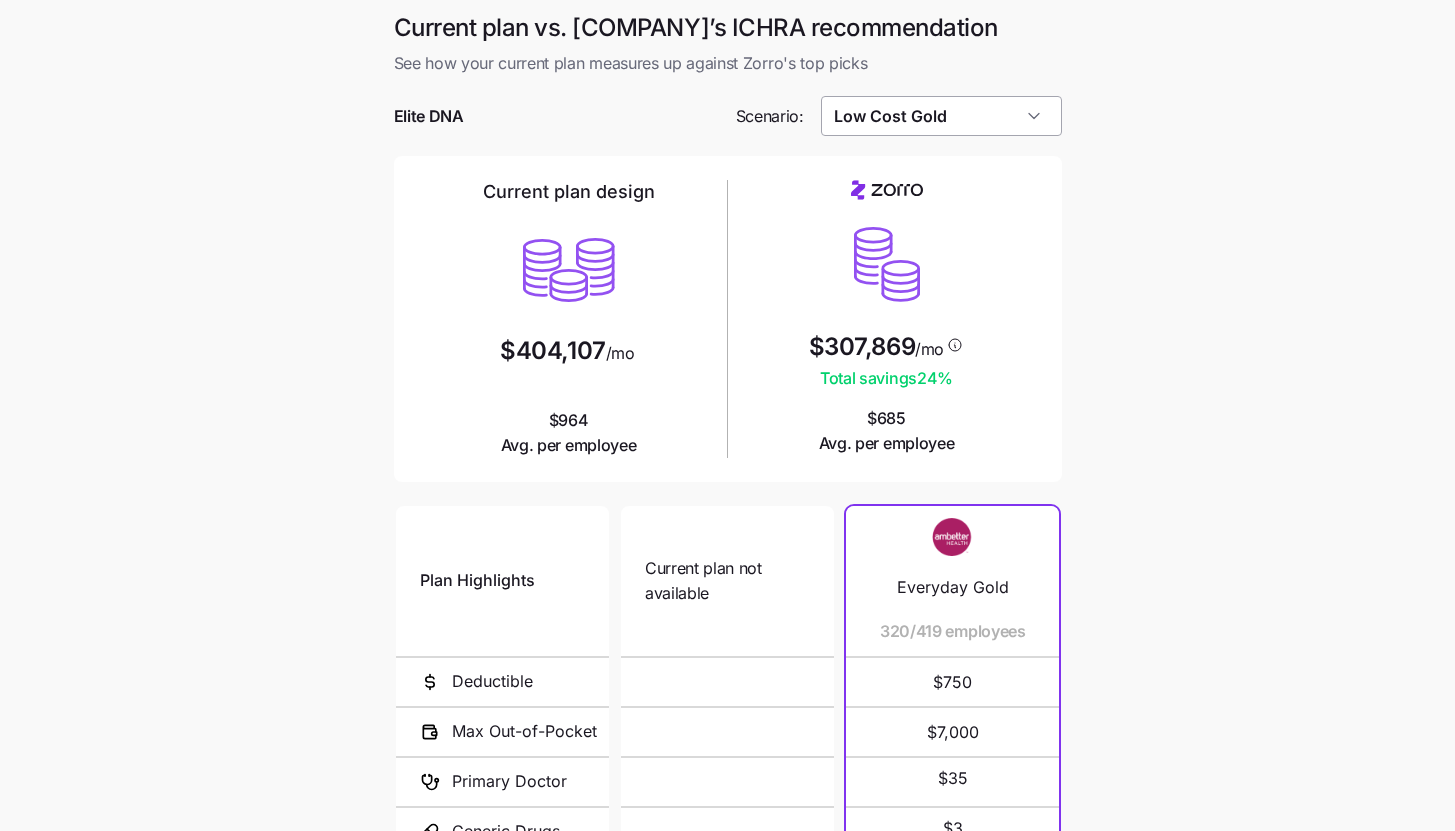 click on "Low Cost Gold" at bounding box center [941, 116] 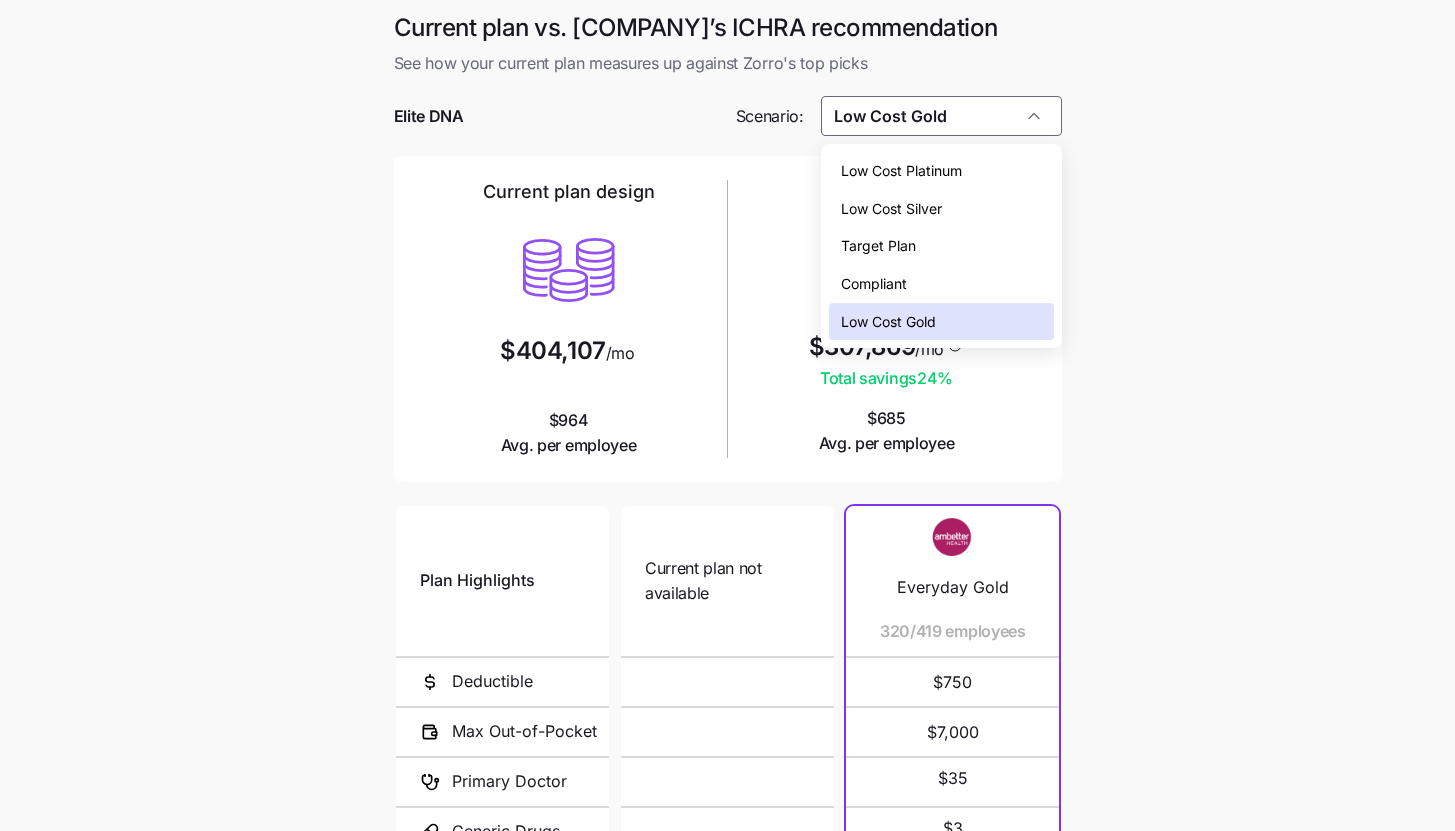 click on "Low Cost Gold" at bounding box center [941, 322] 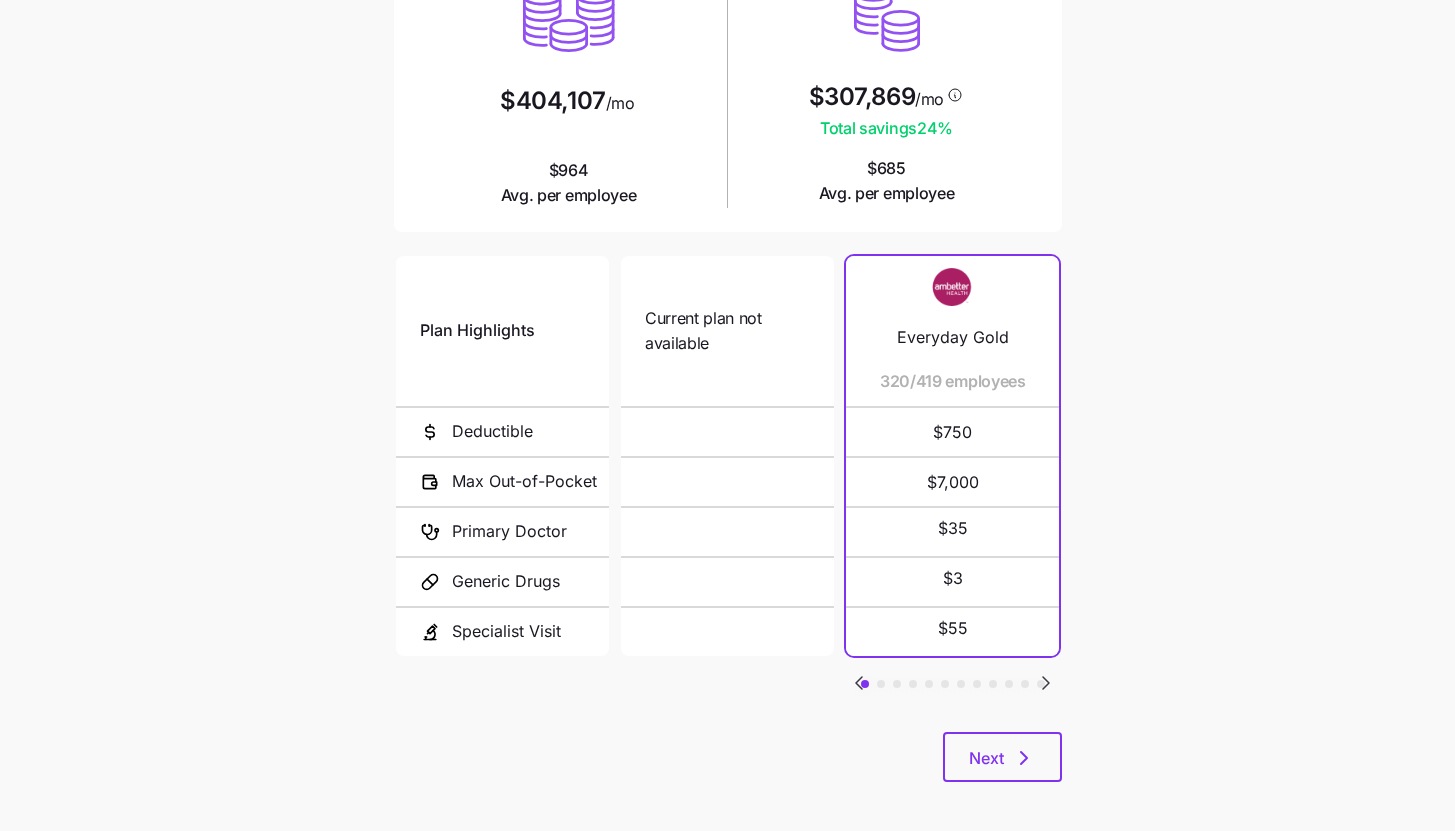 scroll, scrollTop: 260, scrollLeft: 0, axis: vertical 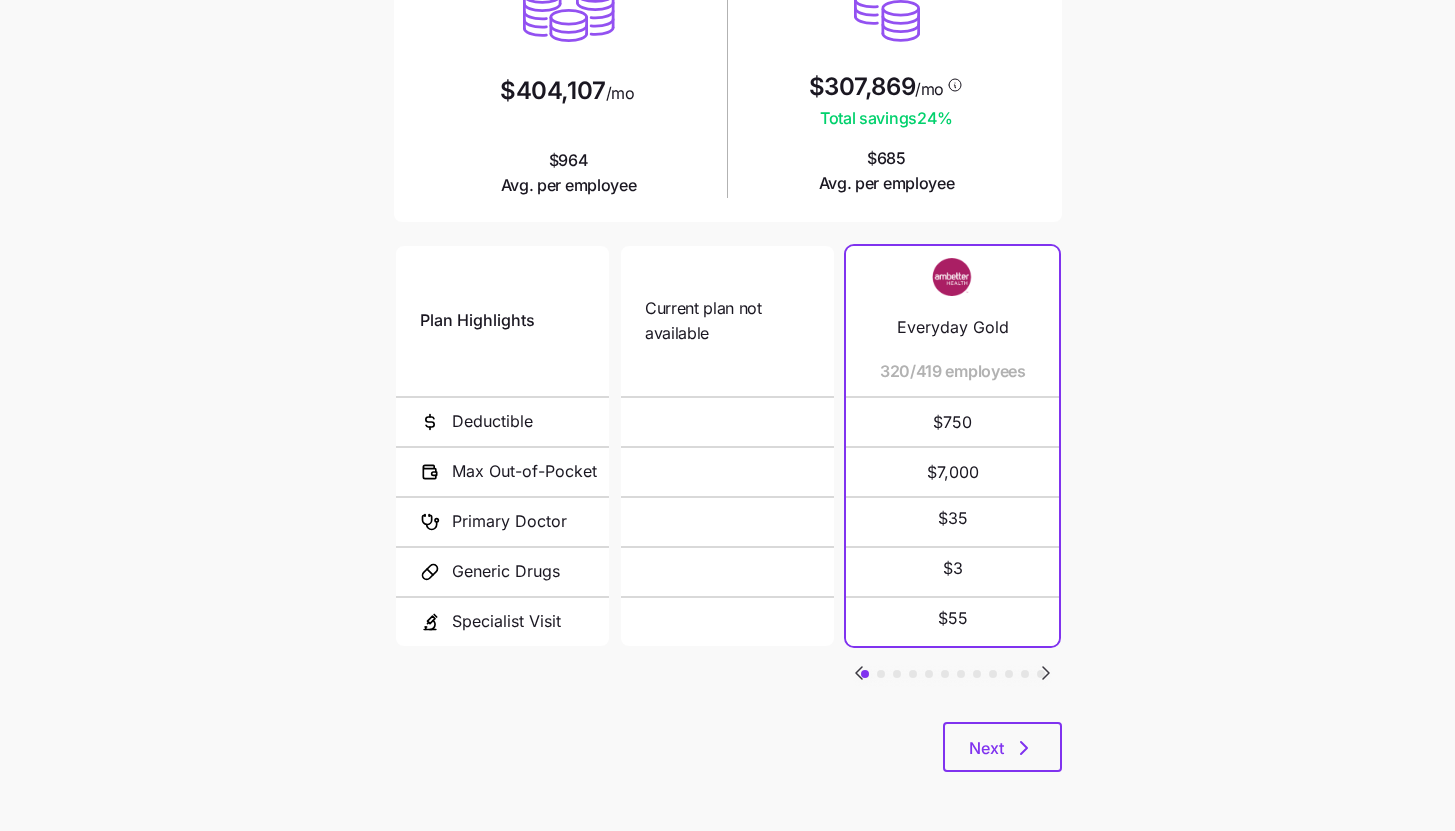 click 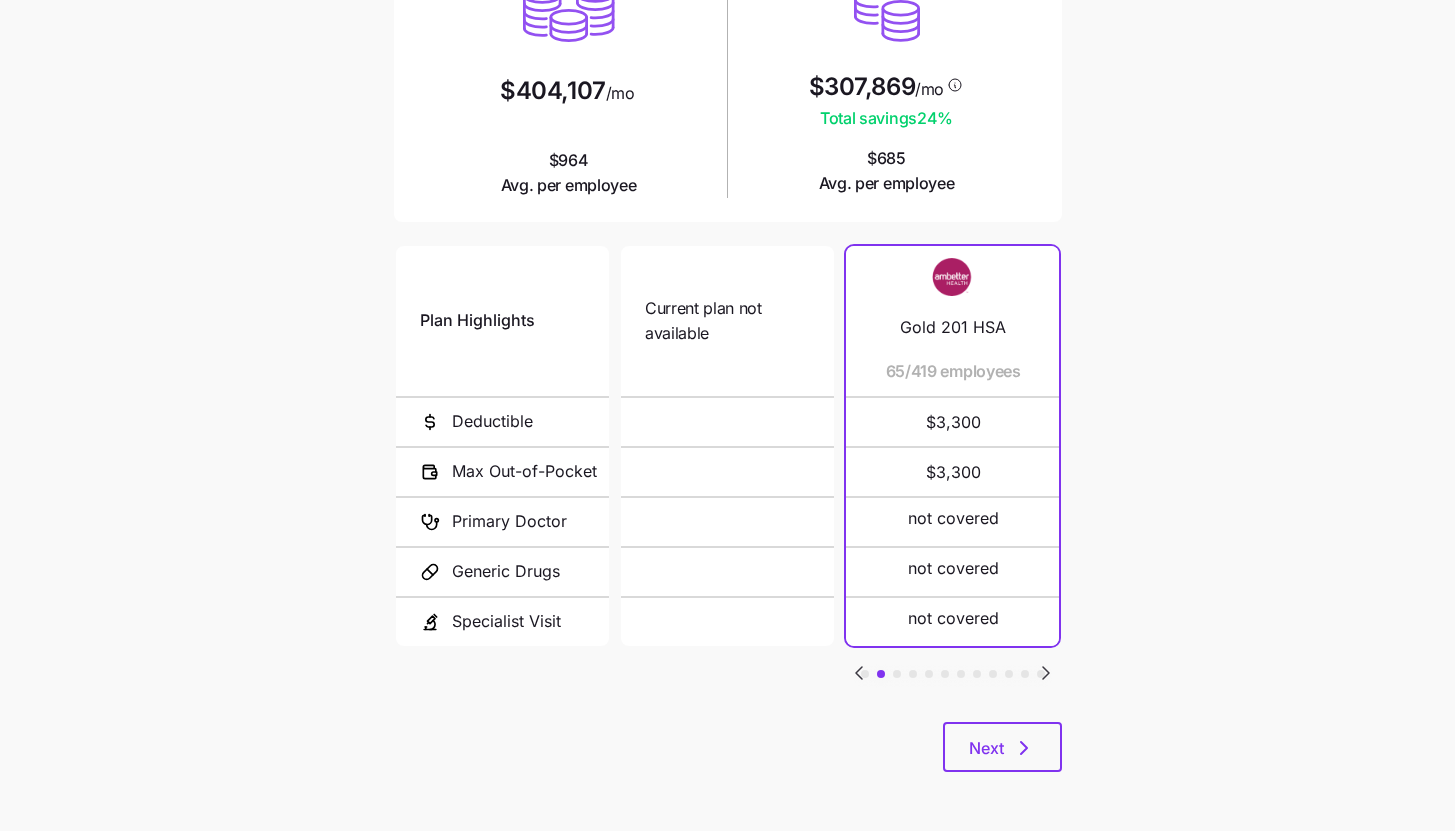 click 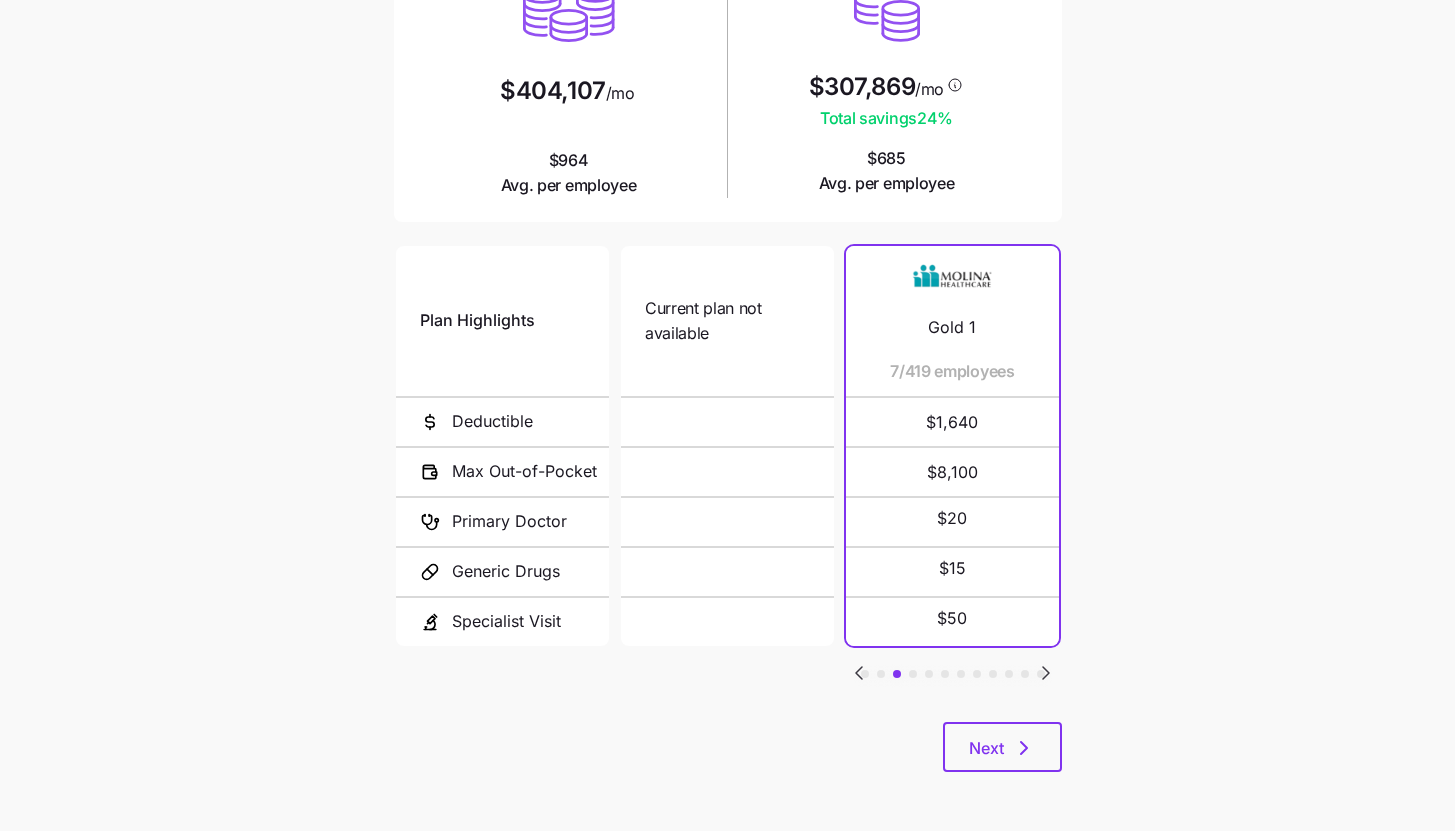 click 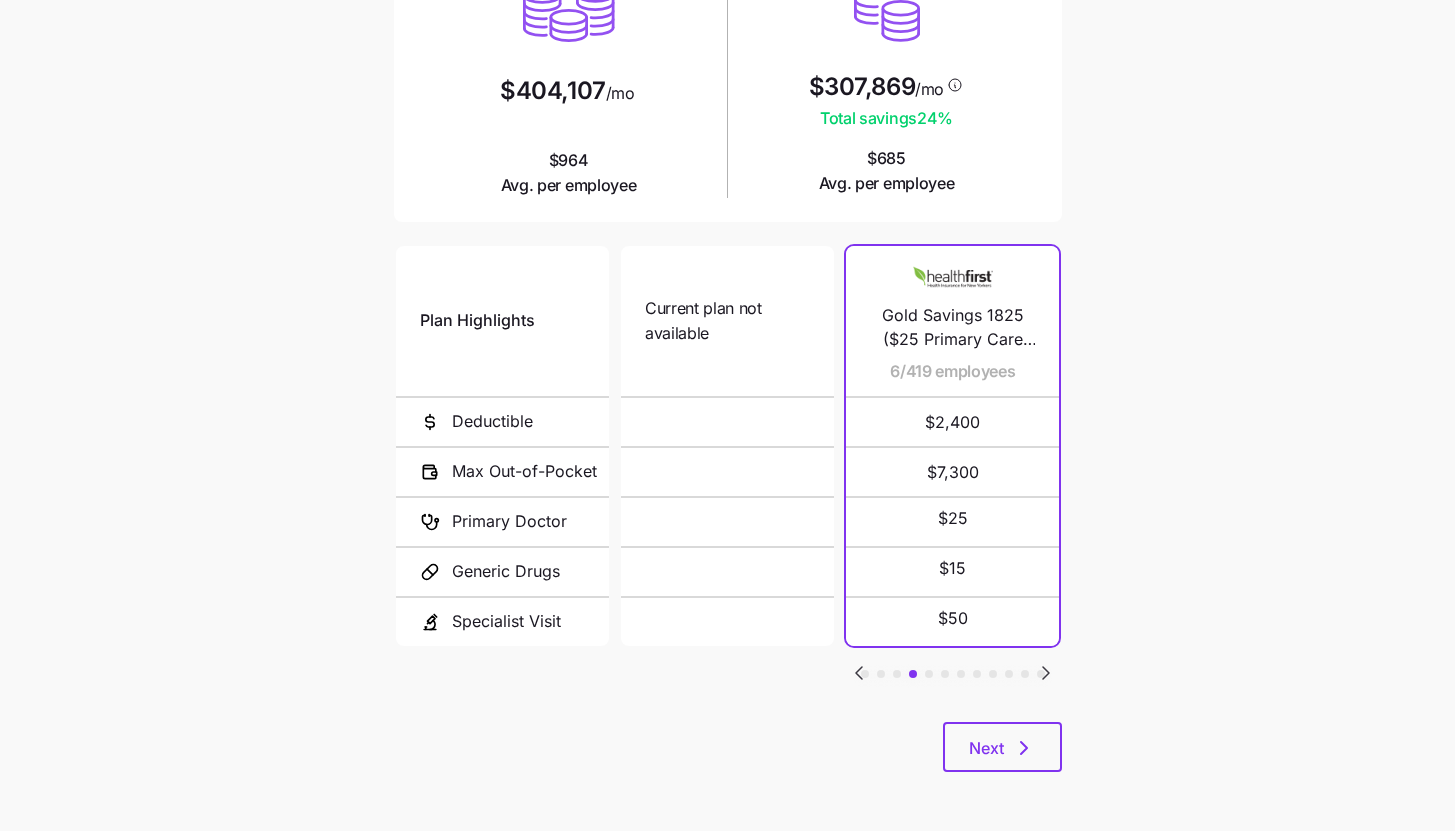 click 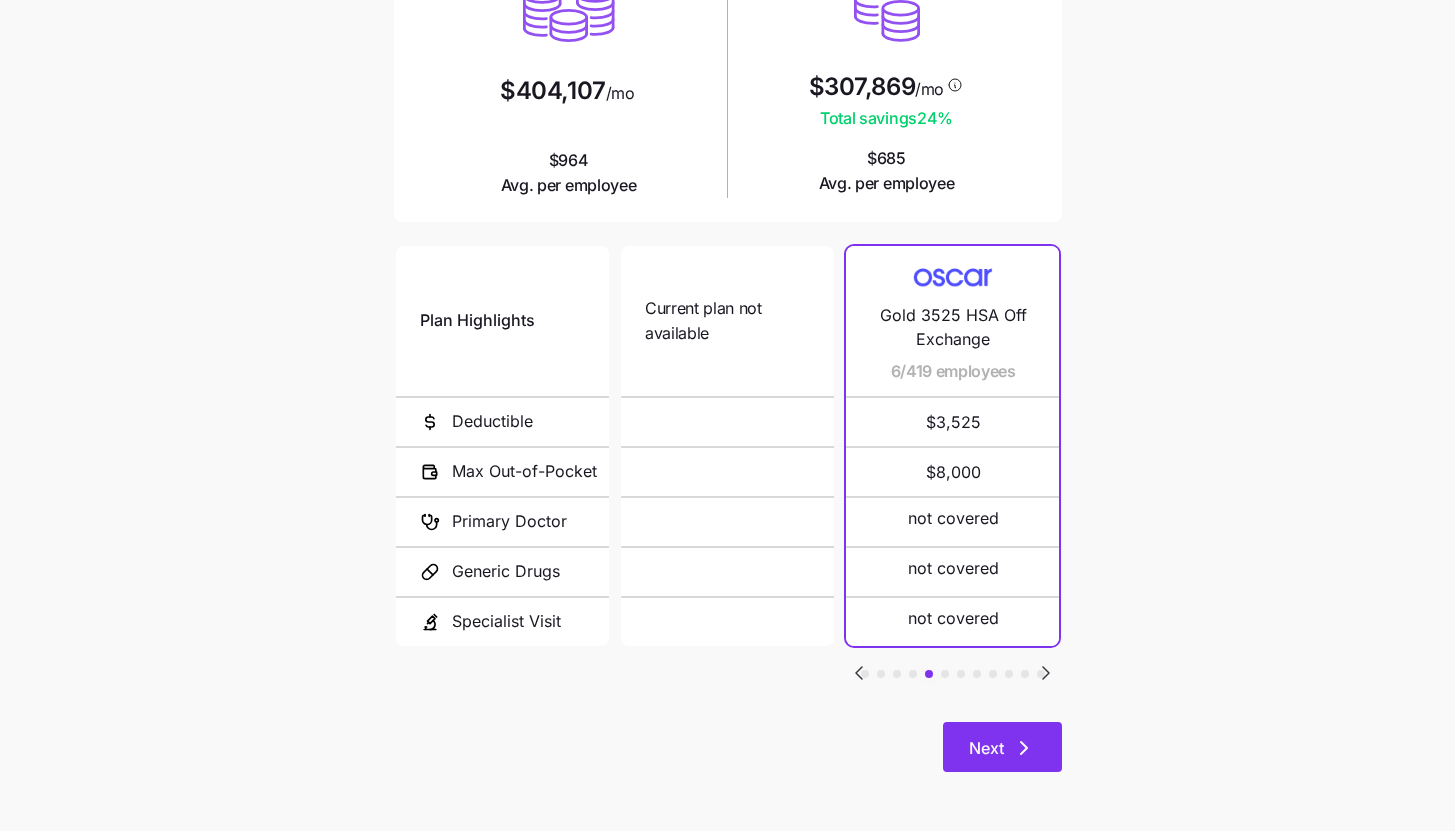 click on "Next" at bounding box center [1002, 747] 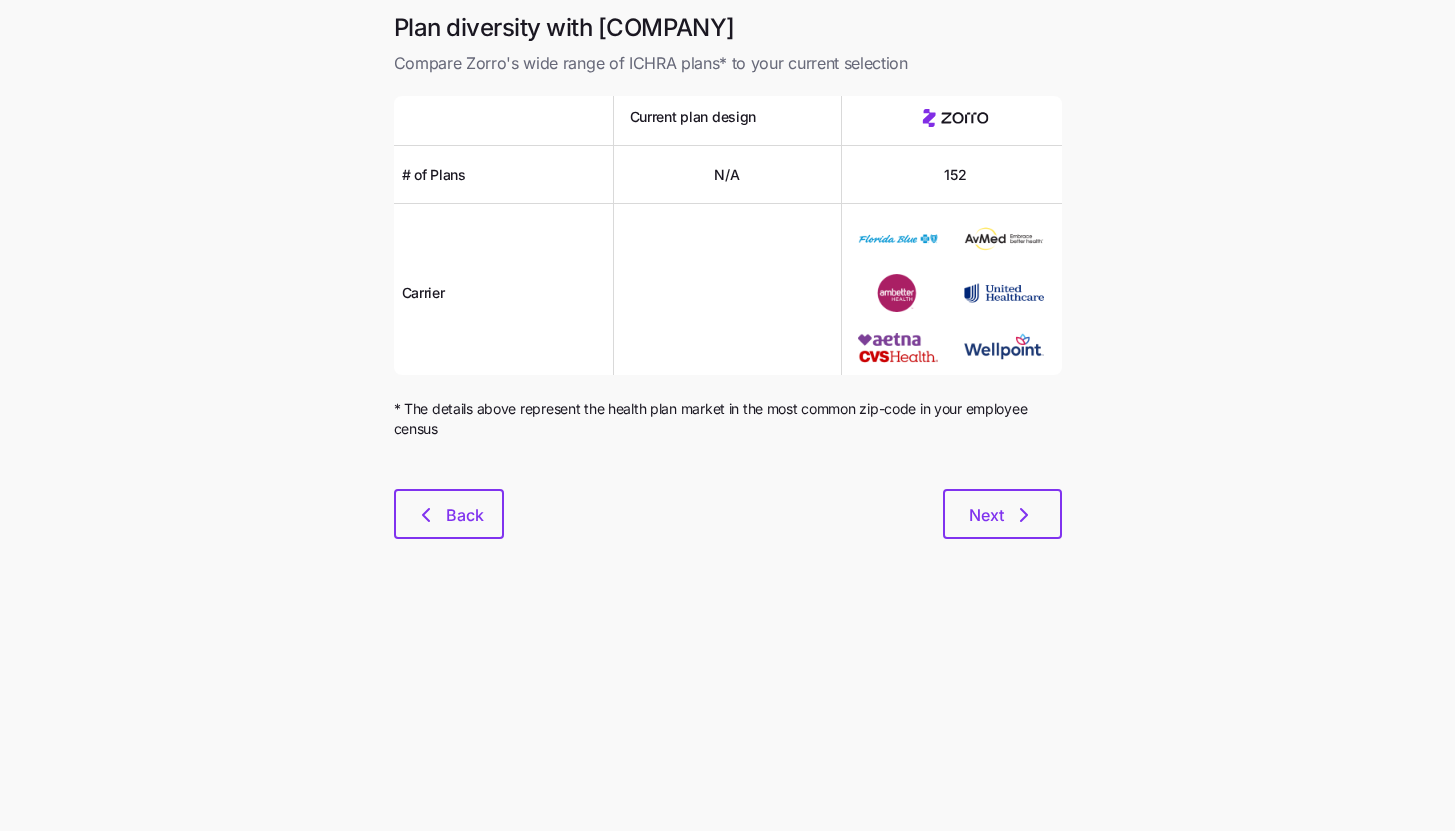 scroll, scrollTop: 0, scrollLeft: 0, axis: both 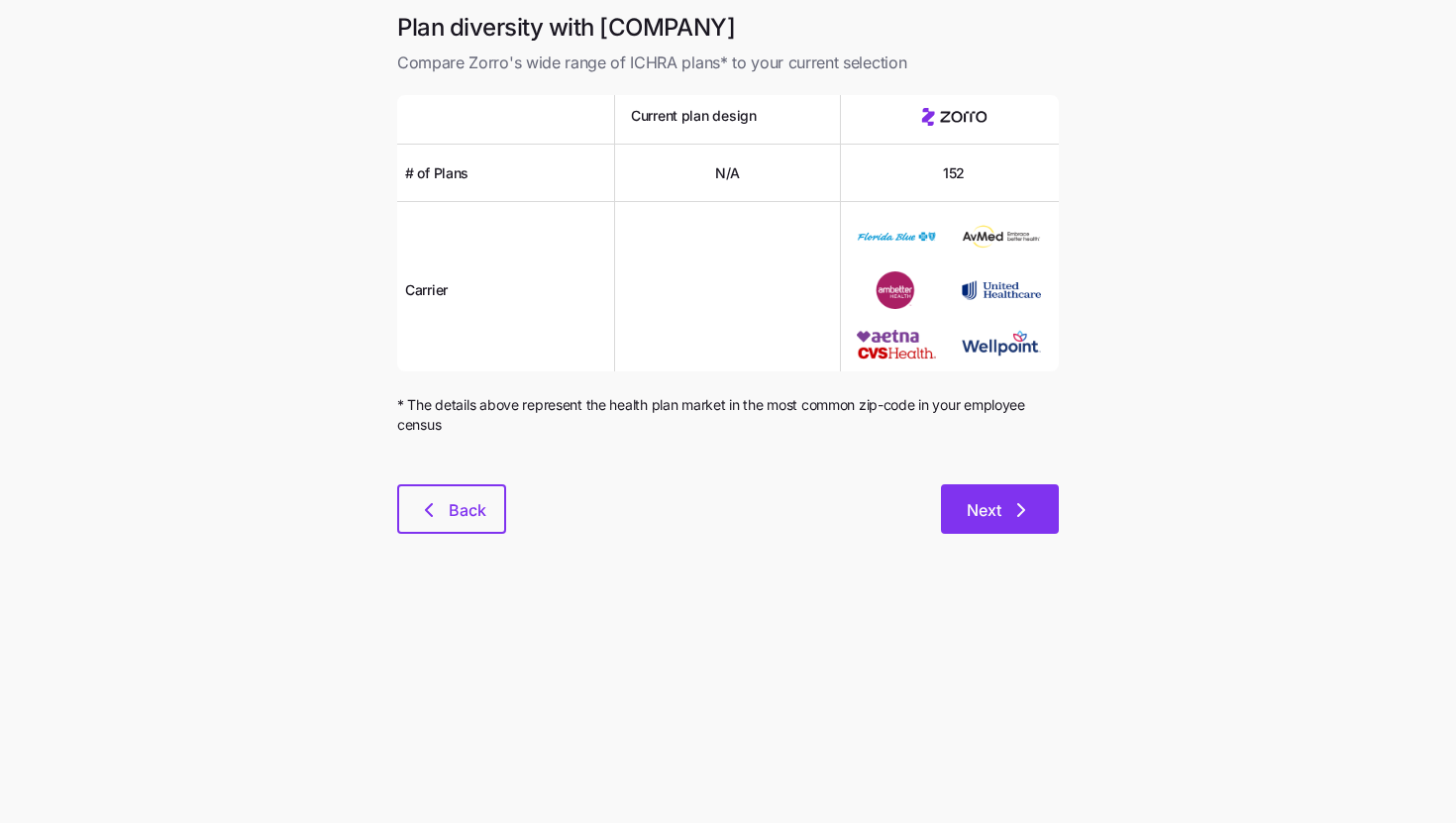 click 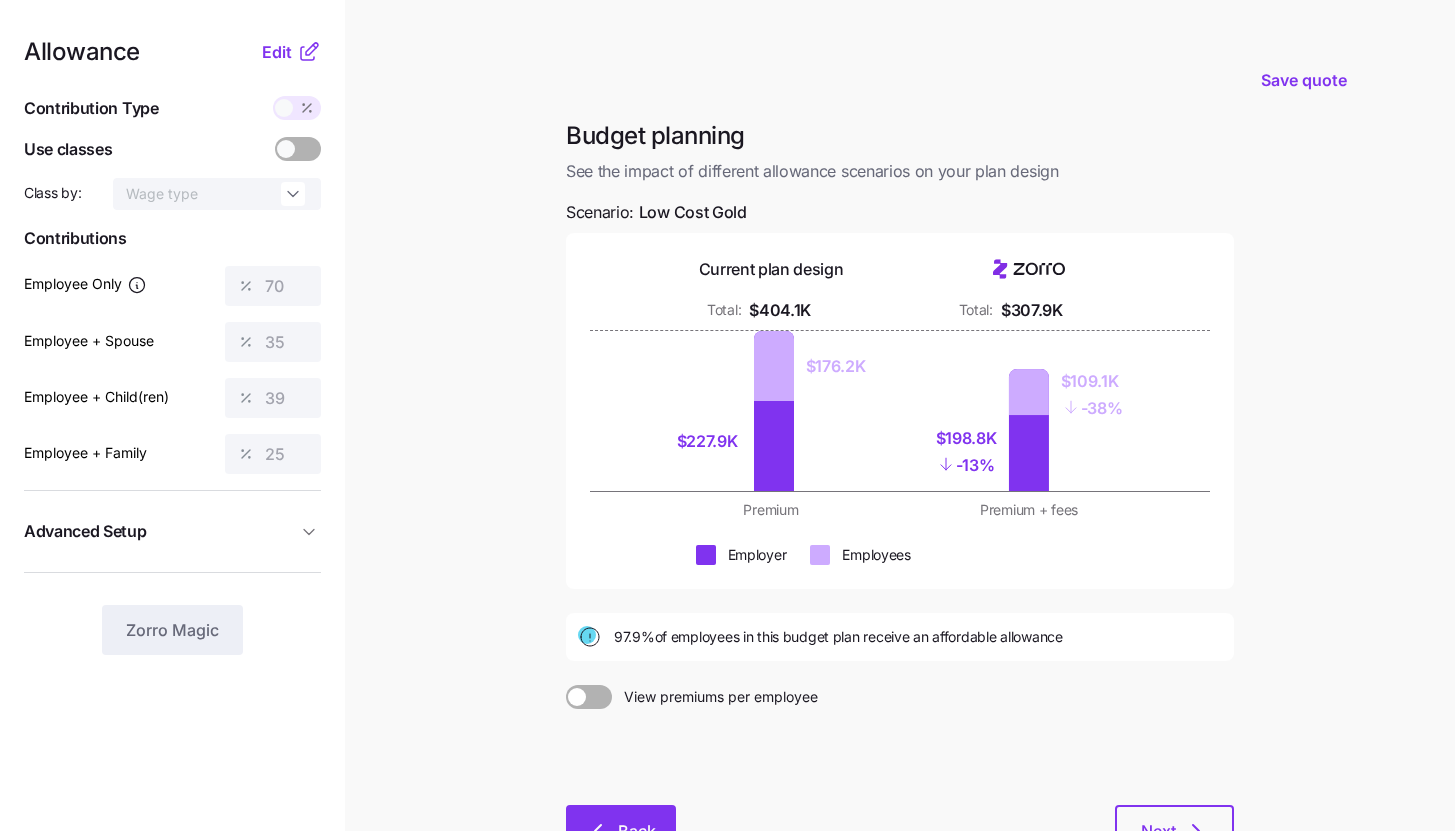 click on "Back" at bounding box center [621, 830] 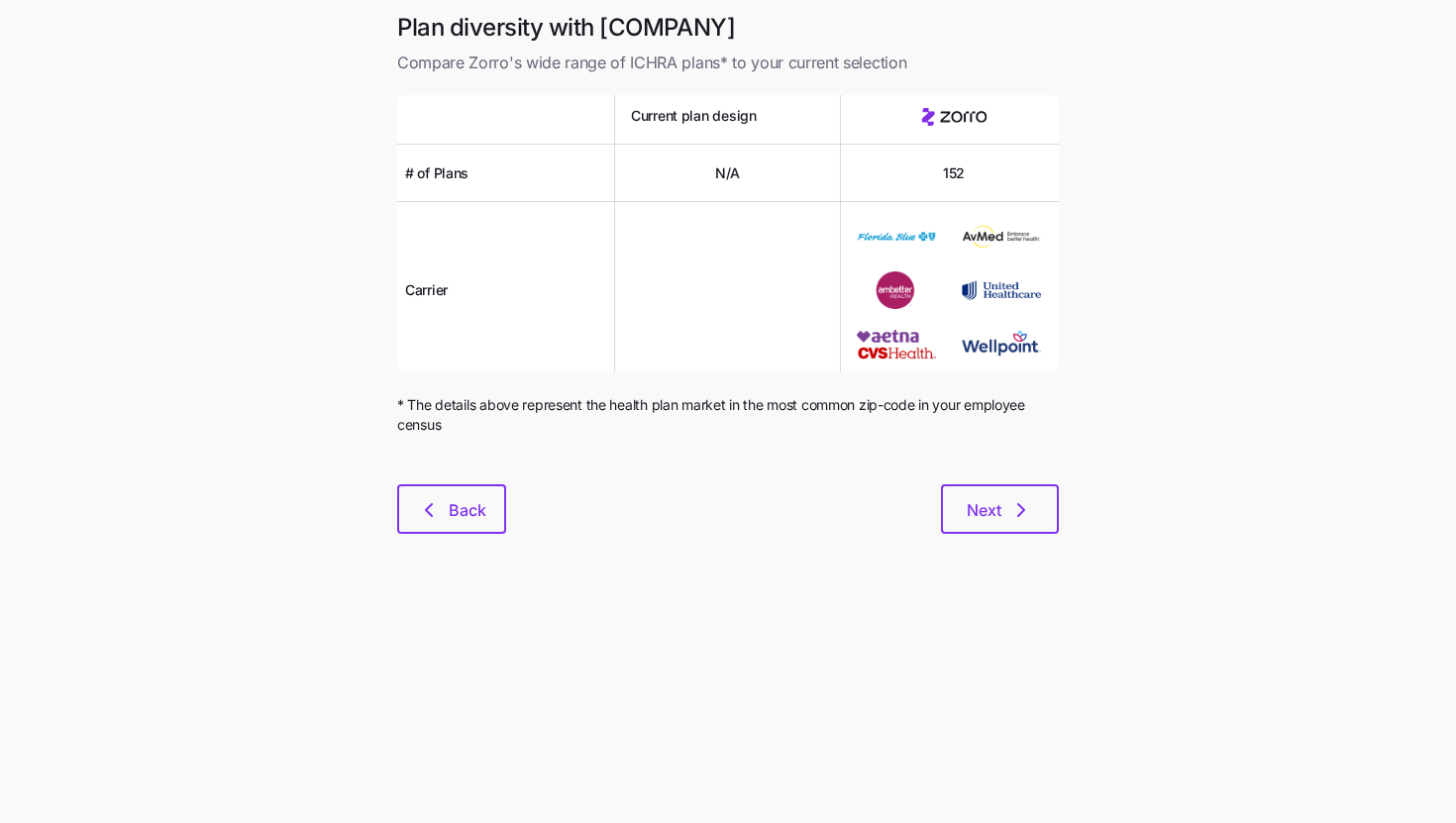 click on "Plan diversity with Zorro Compare Zorro's wide range of ICHRA plans* to your current selection   Current plan design # of Plans N/A 152 Carrier * The details above represent the health plan market in the most common zip-code in your employee census Back Next" at bounding box center (728, 284) 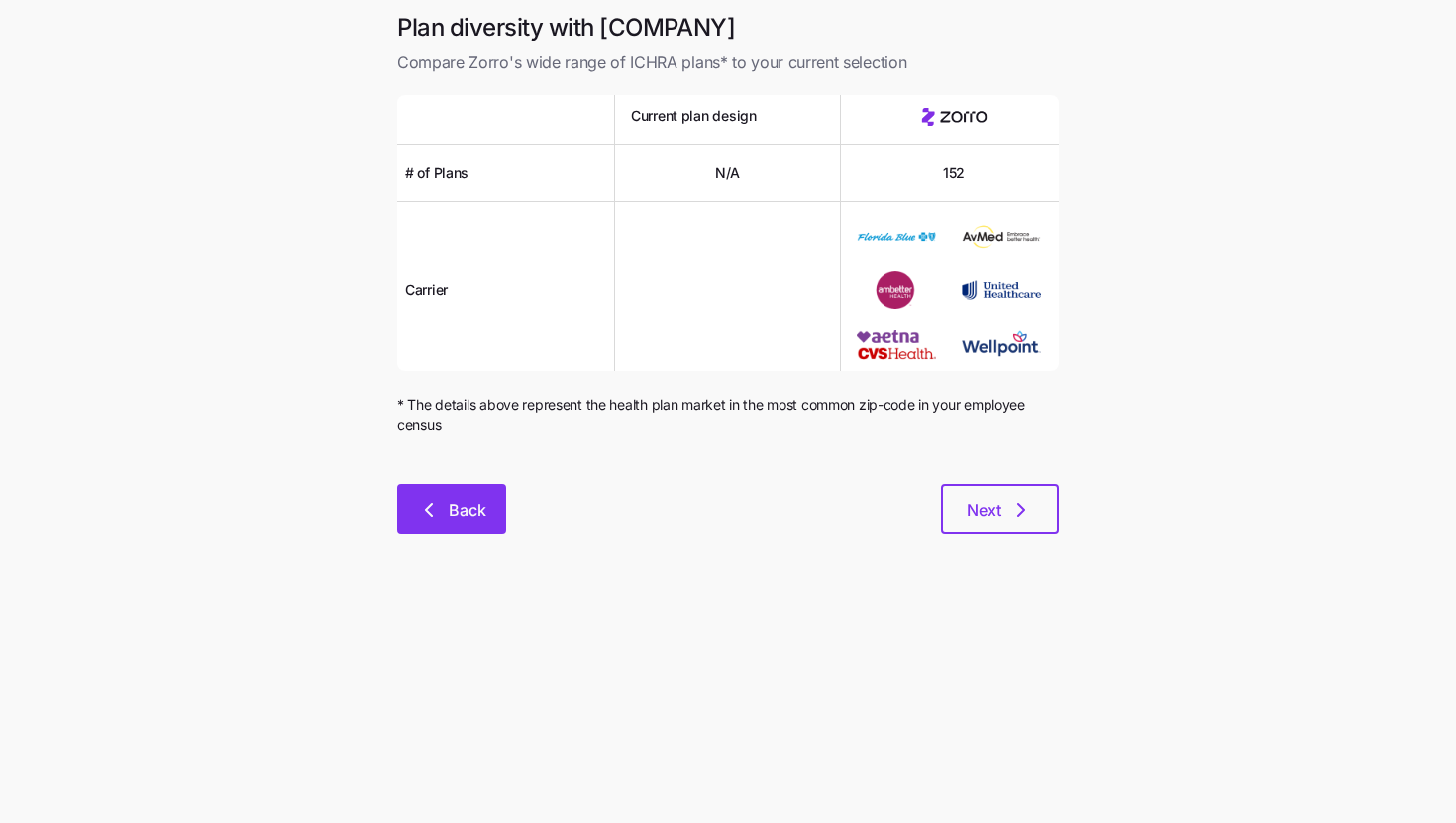 click on "Back" at bounding box center [452, 509] 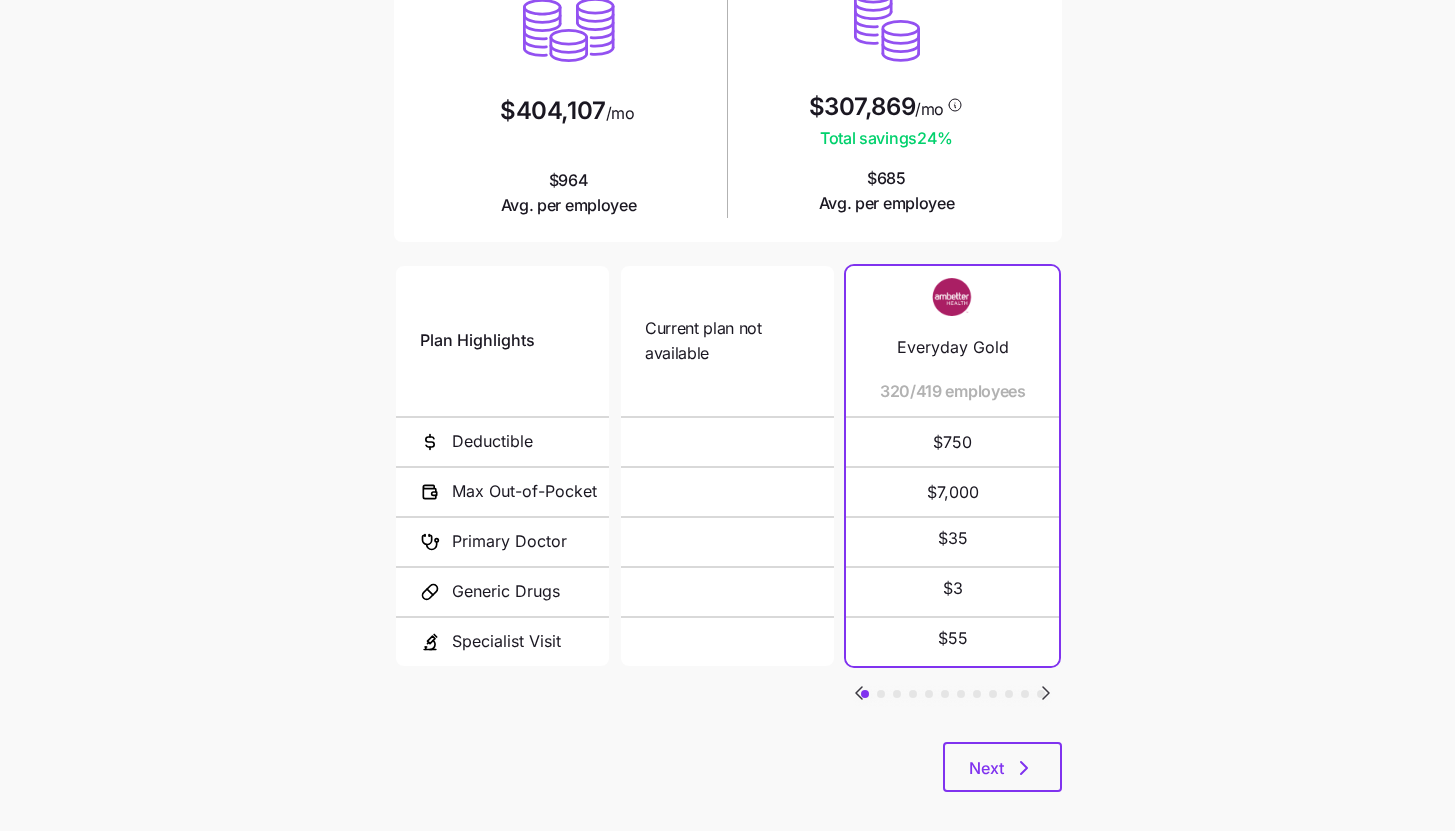 scroll, scrollTop: 260, scrollLeft: 0, axis: vertical 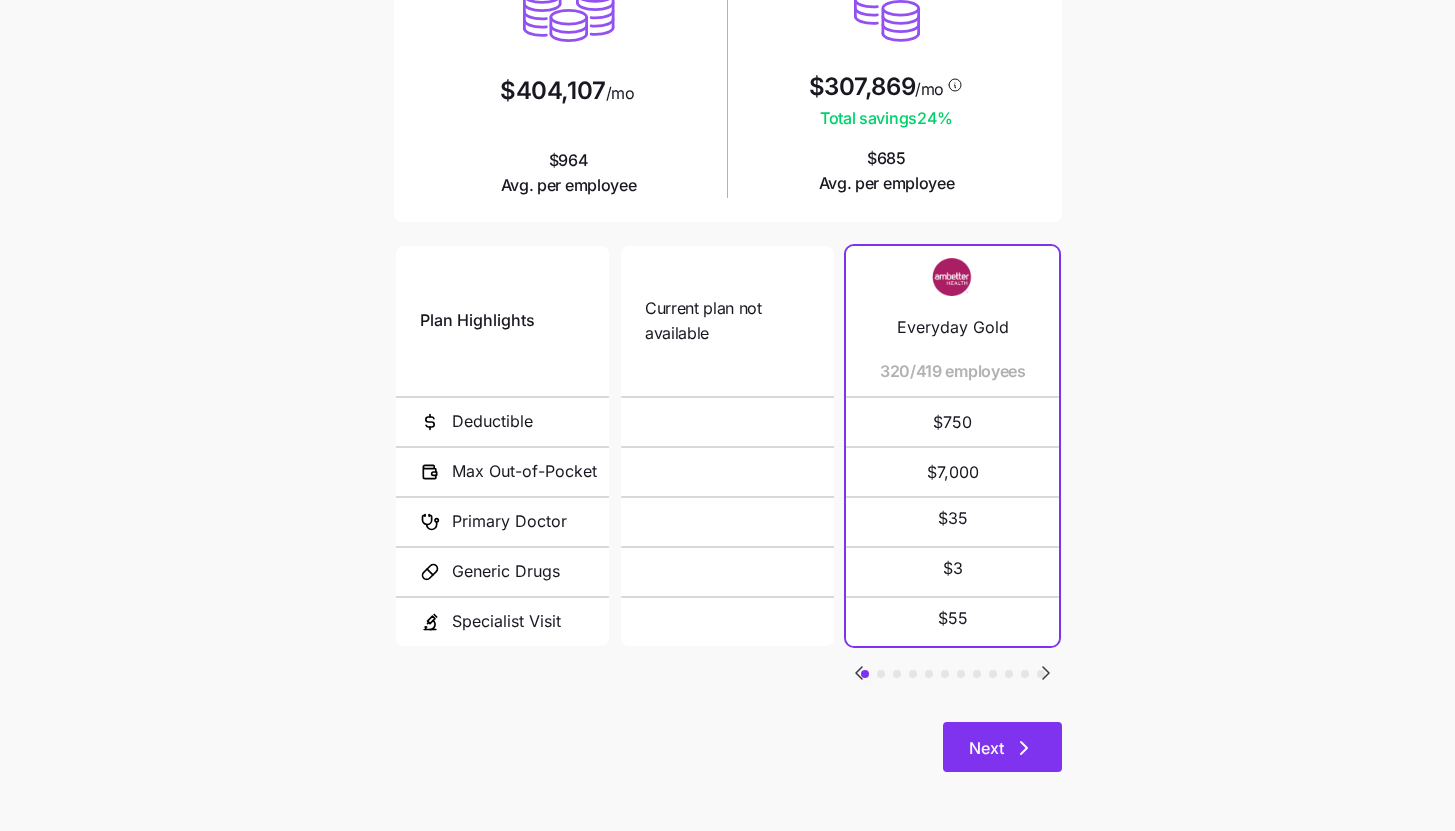 click on "Next" at bounding box center (1002, 747) 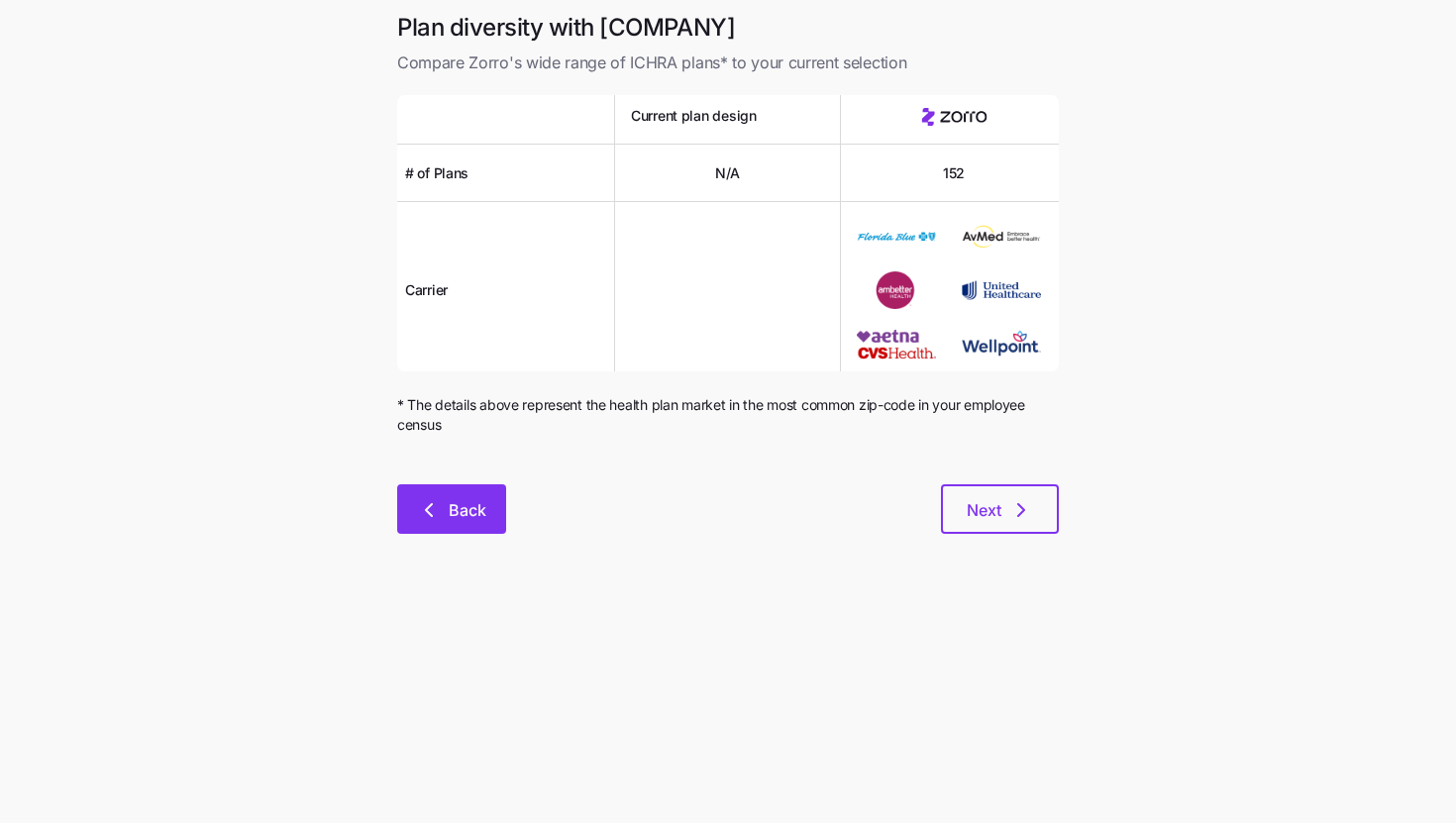 click on "Back" at bounding box center [452, 509] 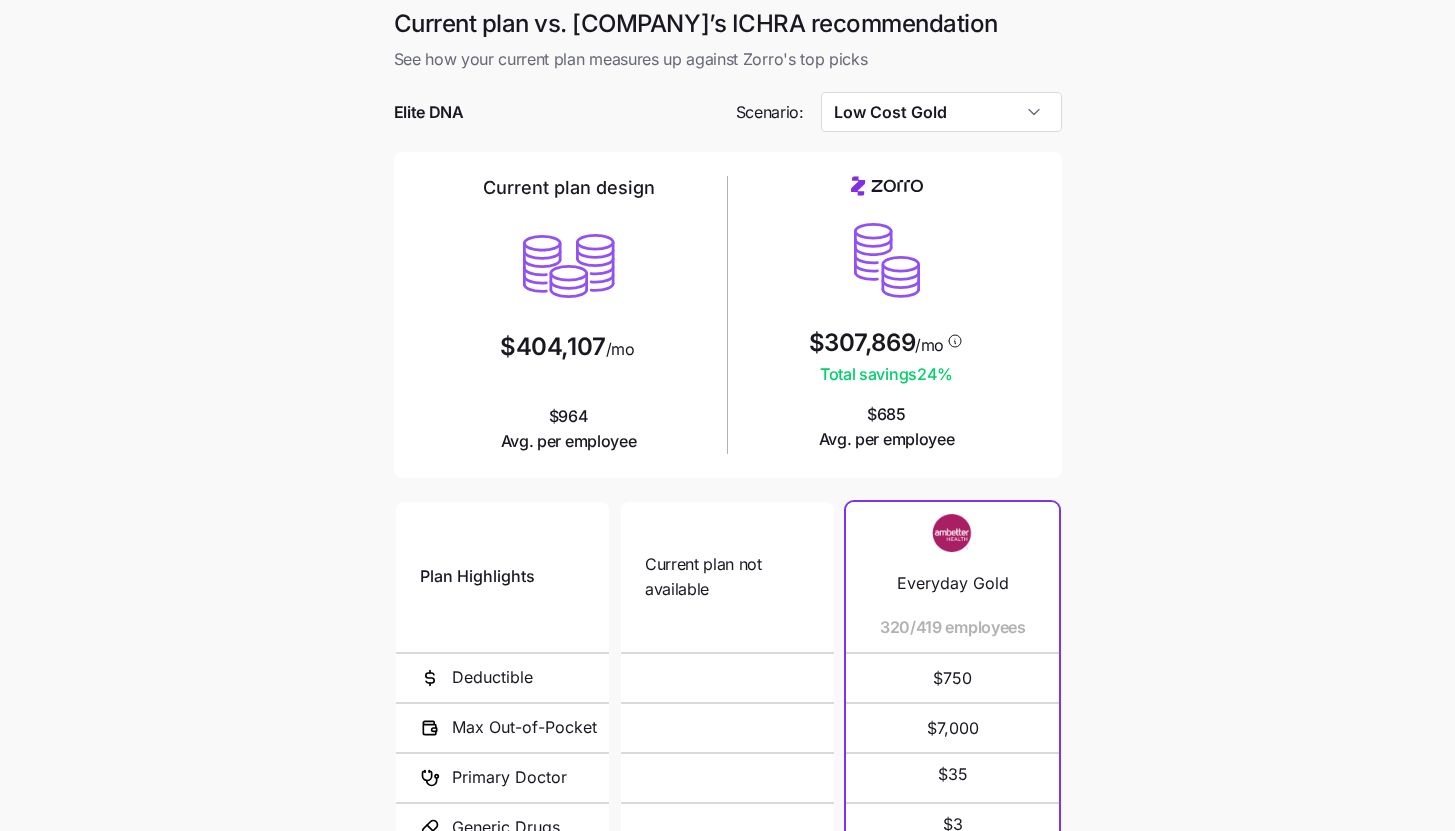 scroll, scrollTop: 8, scrollLeft: 0, axis: vertical 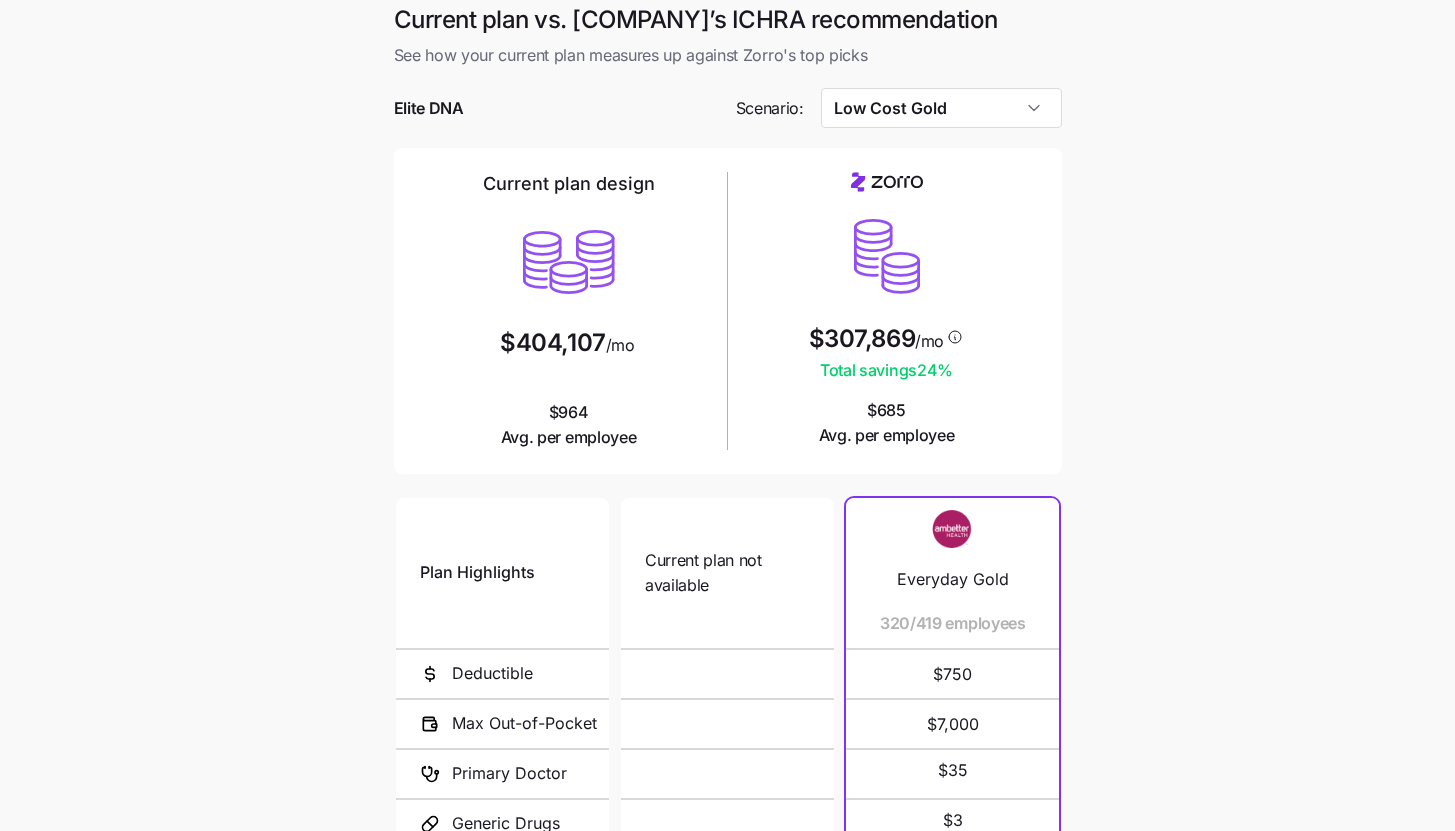click on "Current plan vs. Zorro’s ICHRA recommendation See how your current plan measures up against Zorro's top picks Elite DNA Scenario: Low Cost Gold Current plan design $404,107 /mo $964 Avg. per employee $307,869 /mo Total savings  24 % $685 Avg. per employee Plan Highlights Deductible Max Out-of-Pocket Primary Doctor Generic Drugs Specialist Visit Current plan not available N/A N/A Everyday Gold 320/419 employees $750 $7,000 $35 $3 $55 Gold 201 HSA 65/419 employees $3,300 $3,300 not covered not covered not covered Gold 1 7/419 employees $1,640 $8,100 $20 $15 $50 Gold Savings 1825 ($25 Primary Care Copay, $50 Specialist Copay, Open Access) 6/419 employees $2,400 $7,300 $25 $15 $50 Gold 3525 HSA Off Exchange 6/419 employees $3,525 $8,000 not covered not covered not covered Connect Gold 2000 Indiv Med Deductible 4/419 employees $2,000 $8,750 $0 $0 $50 Gold 1 1/419 employees $1,640 $8,100 $20 $15 $50 Gold 4000 Off Exchange 1/419 employees $4,000 $8,500 $35 $20 $90 Standard Gold 1/419 employees $1,500 $7,800 $30 $3" at bounding box center [727, 538] 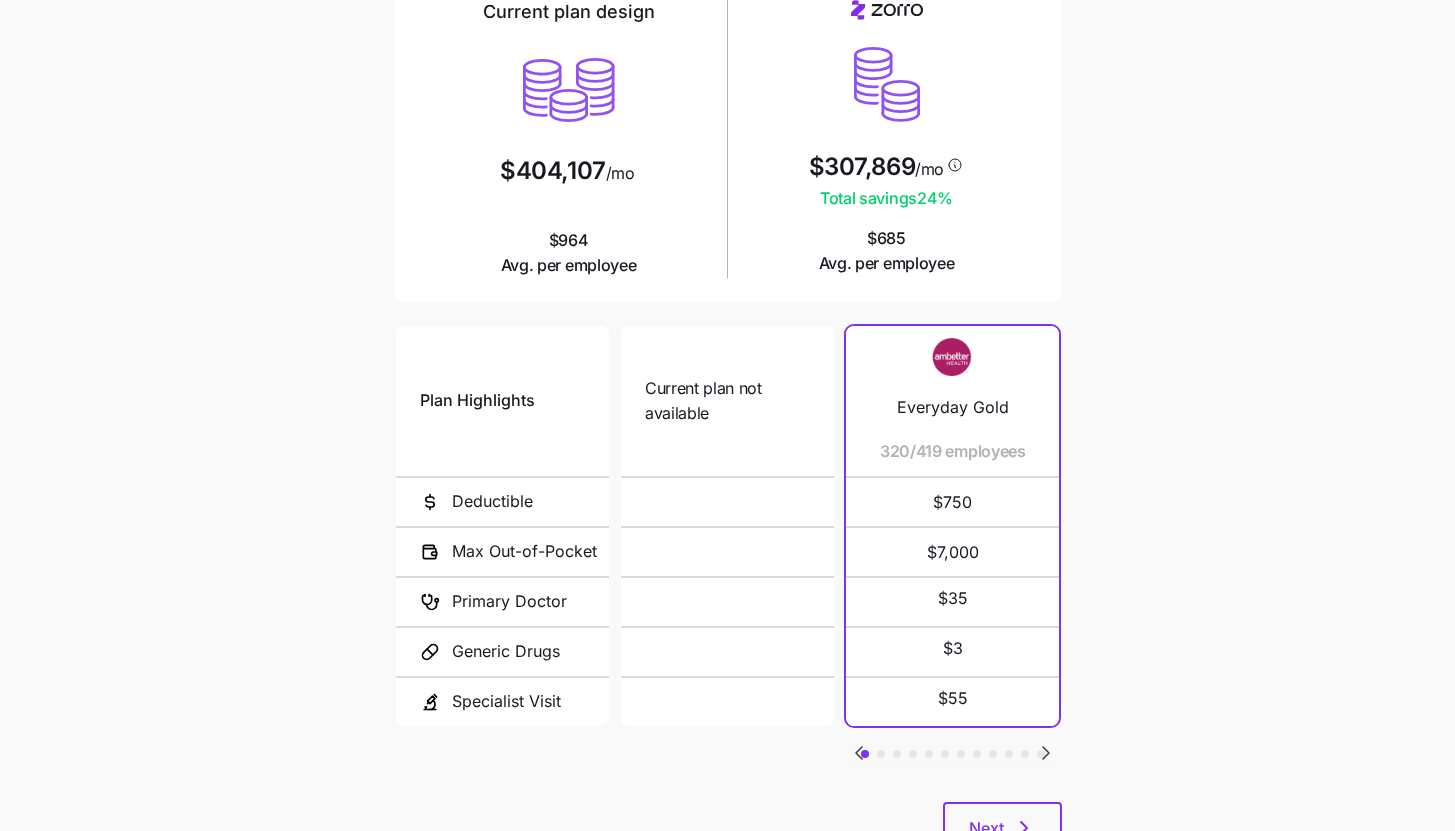 scroll, scrollTop: 260, scrollLeft: 0, axis: vertical 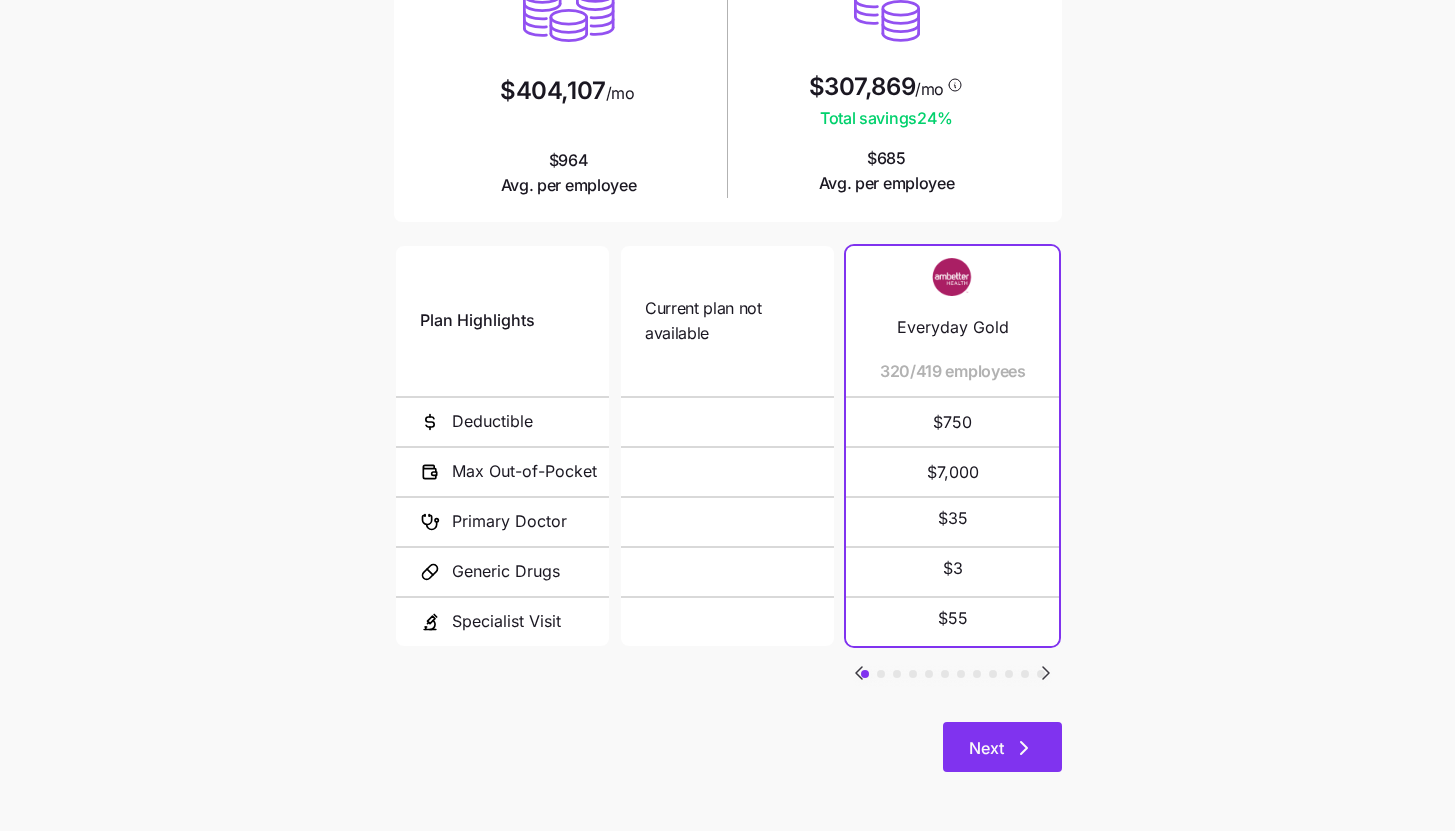 click on "Next" at bounding box center (1002, 748) 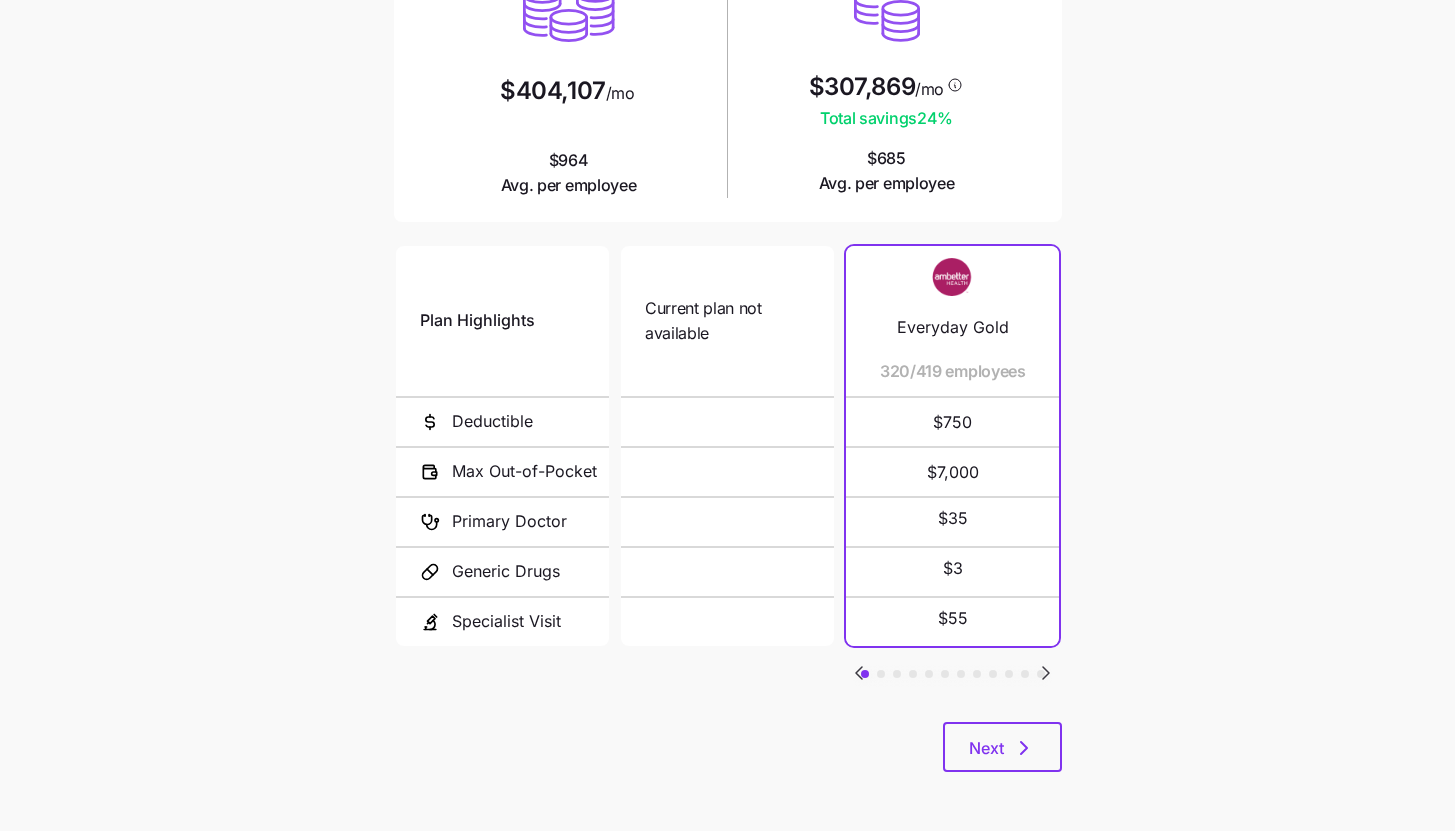 scroll, scrollTop: 0, scrollLeft: 0, axis: both 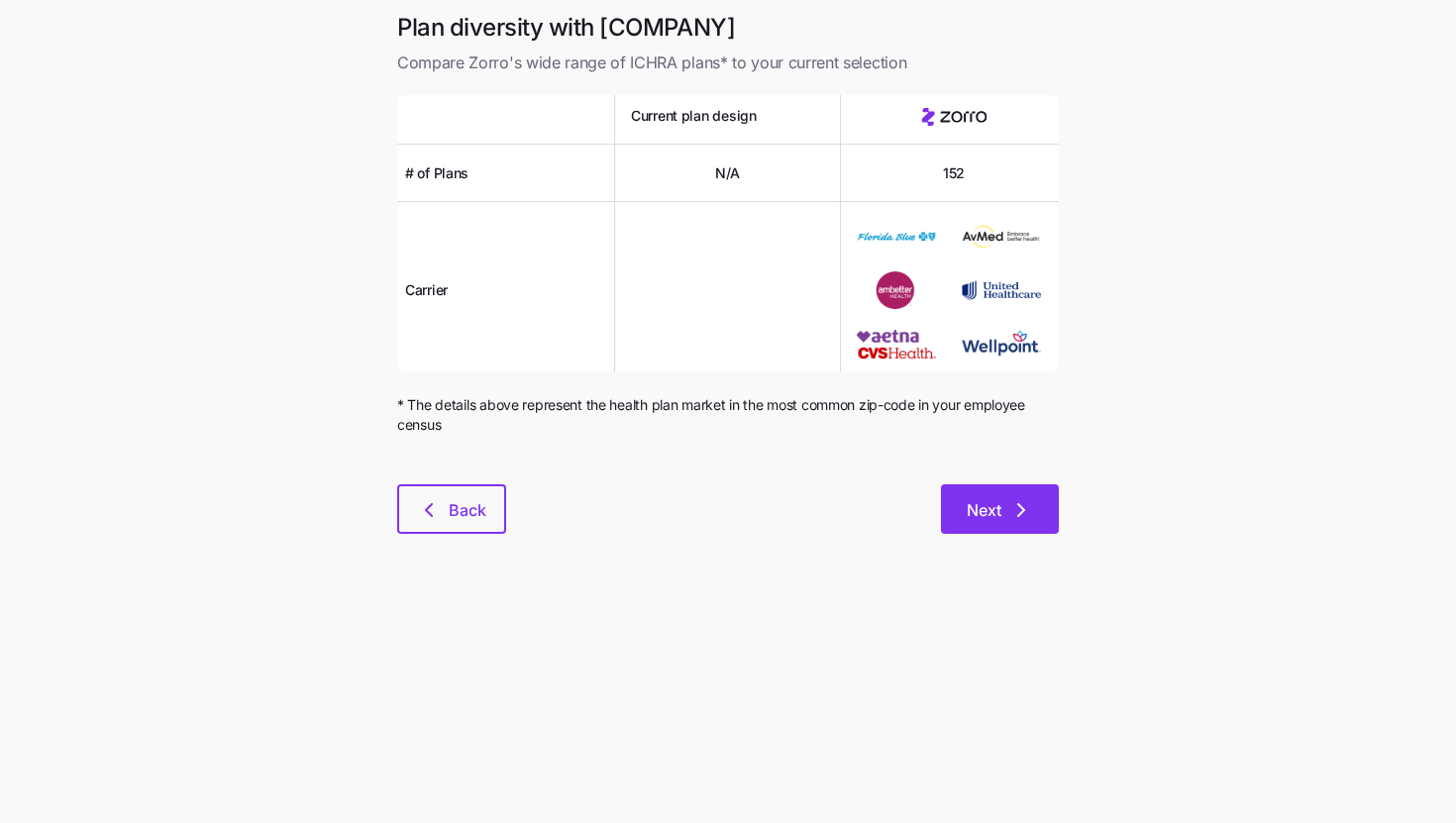 click on "Next" at bounding box center [999, 509] 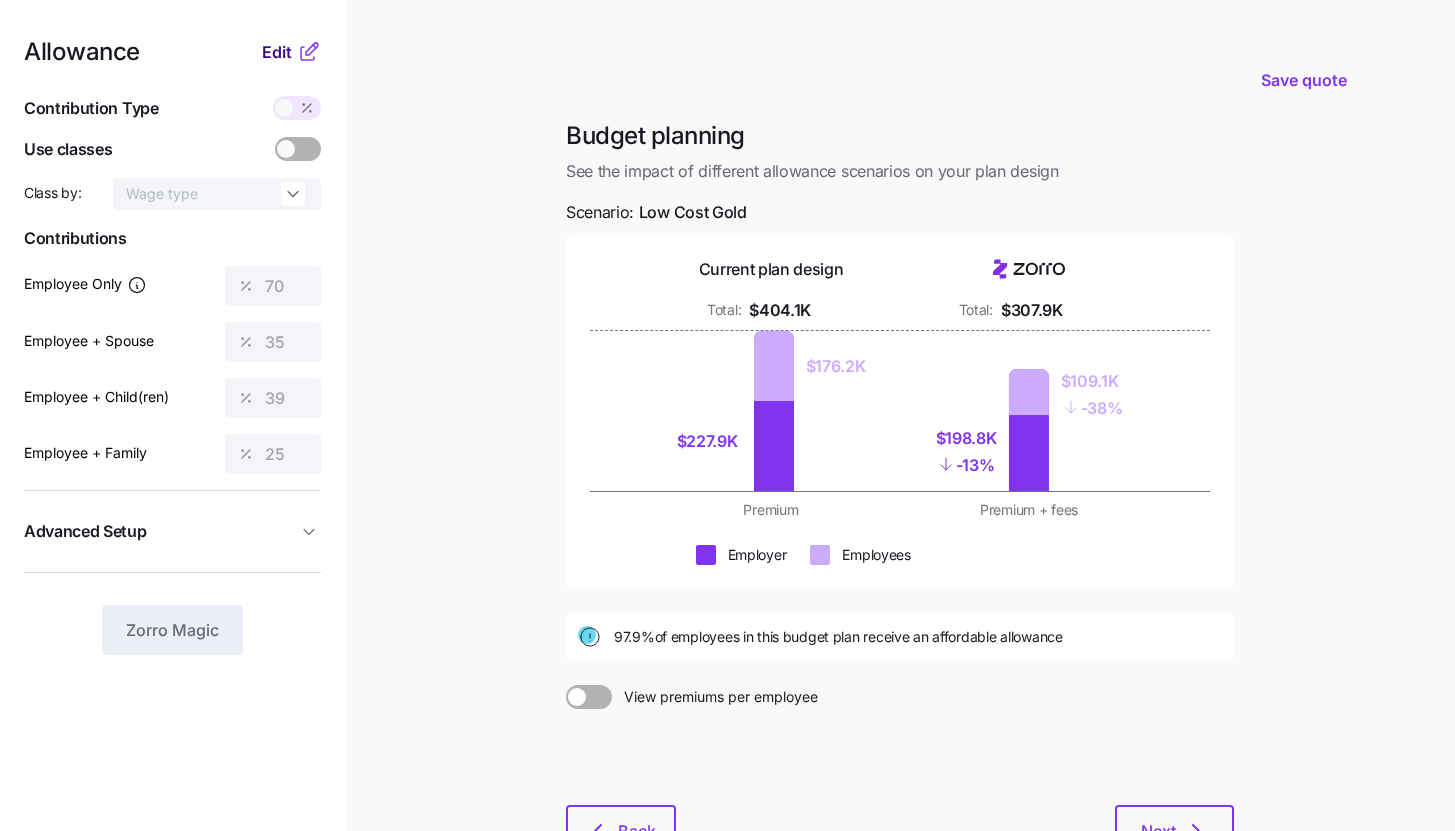 click on "Edit" at bounding box center [277, 52] 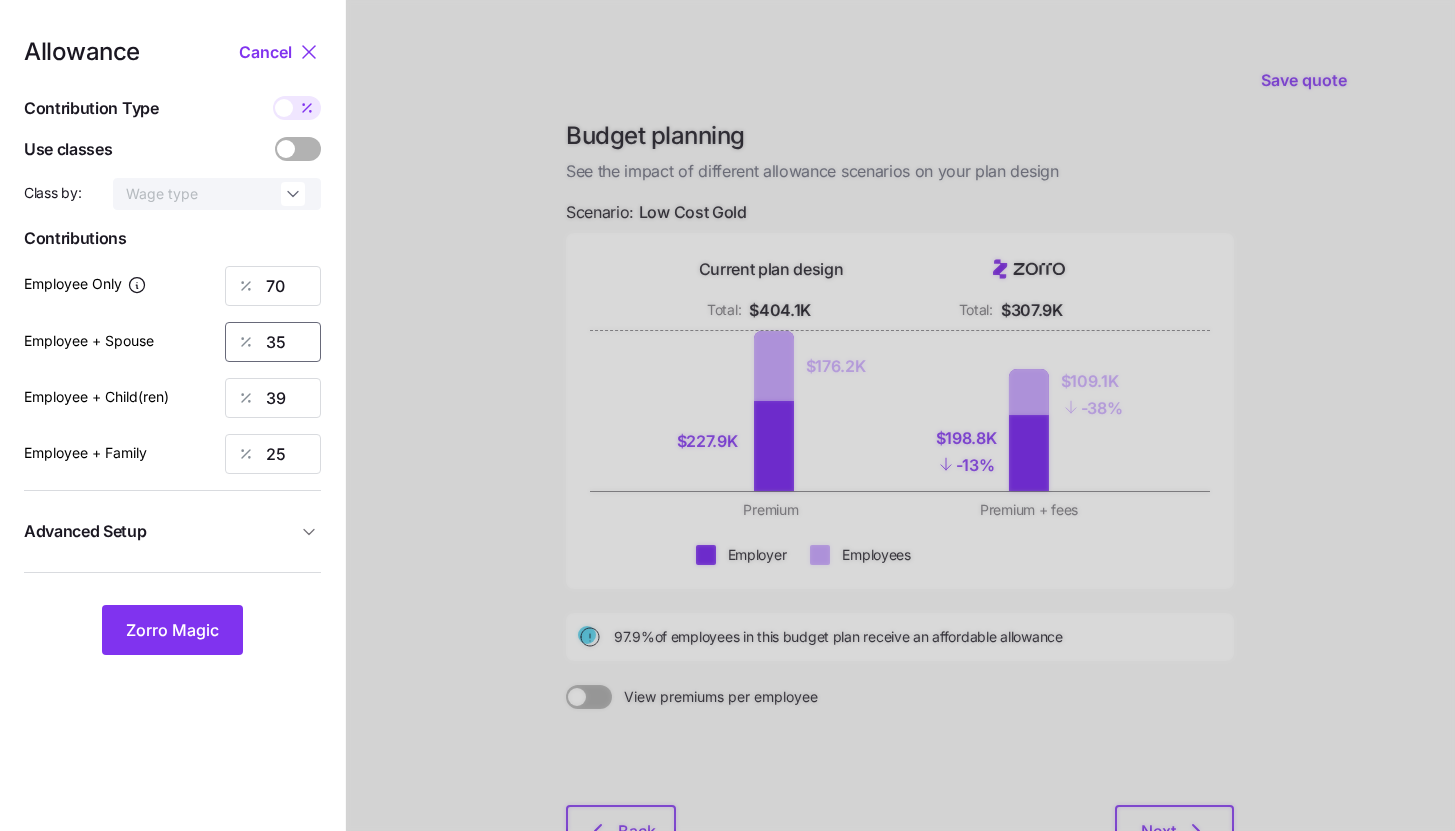drag, startPoint x: 293, startPoint y: 335, endPoint x: 229, endPoint y: 341, distance: 64.28063 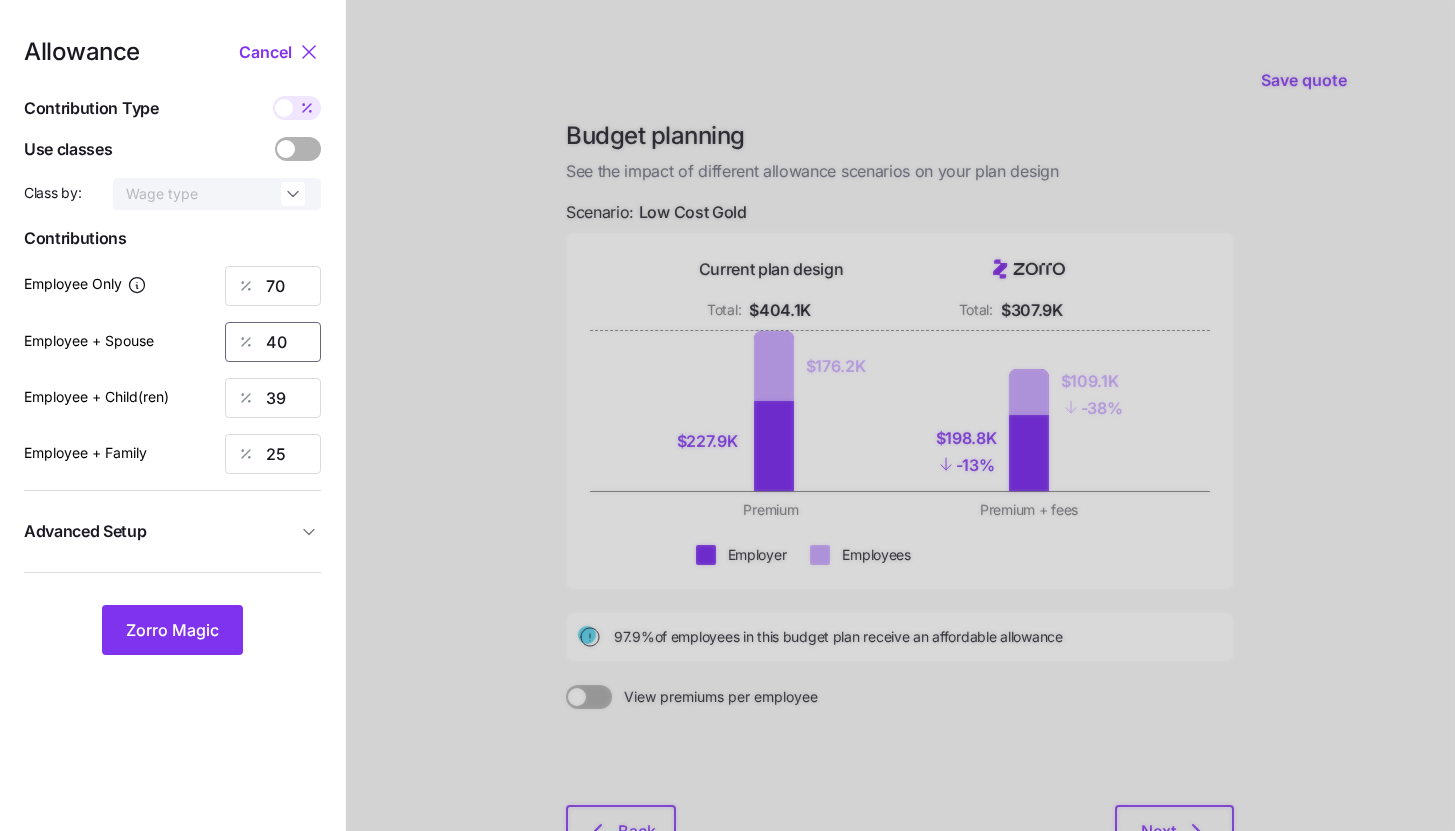 type on "40" 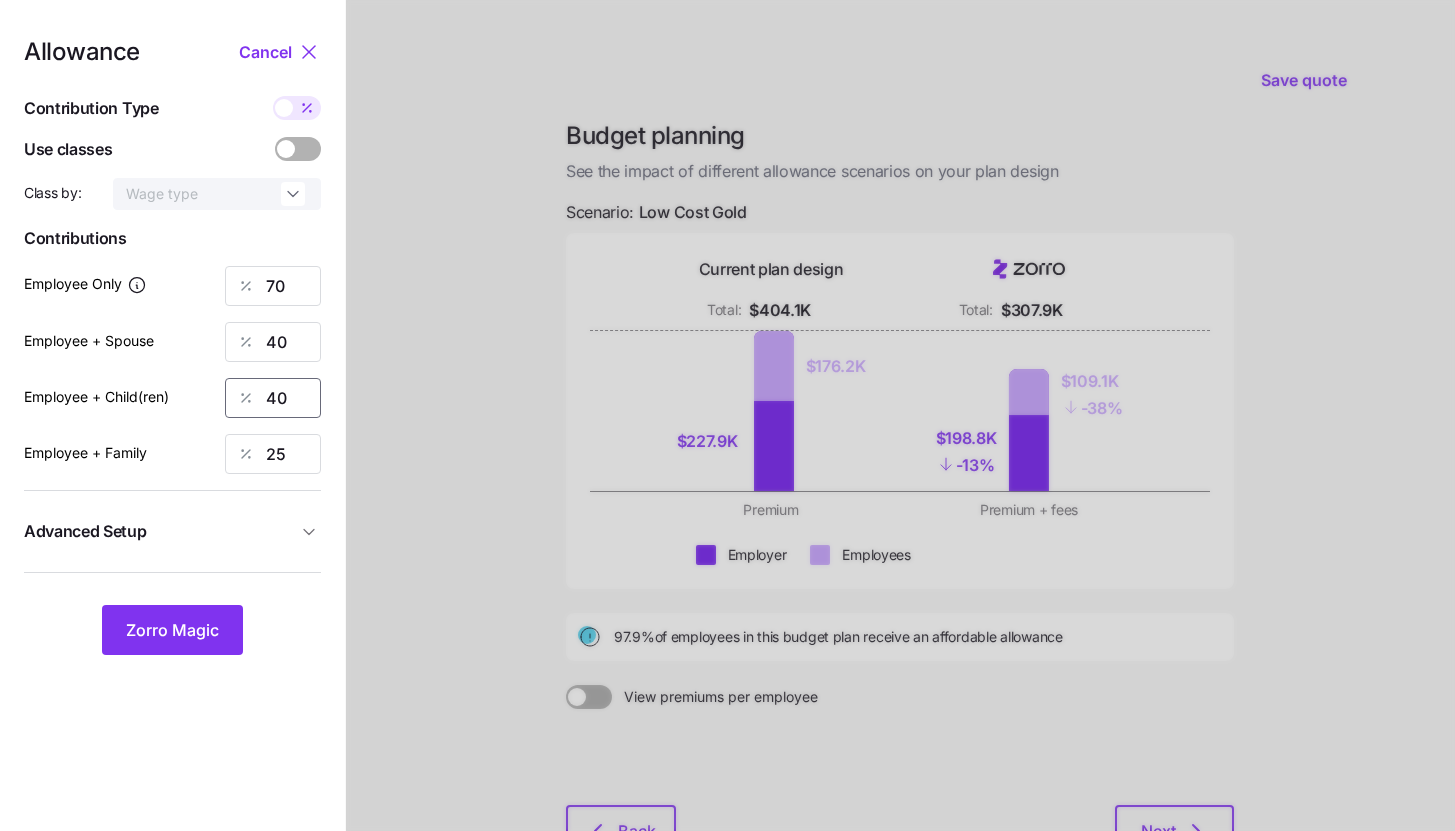 type on "40" 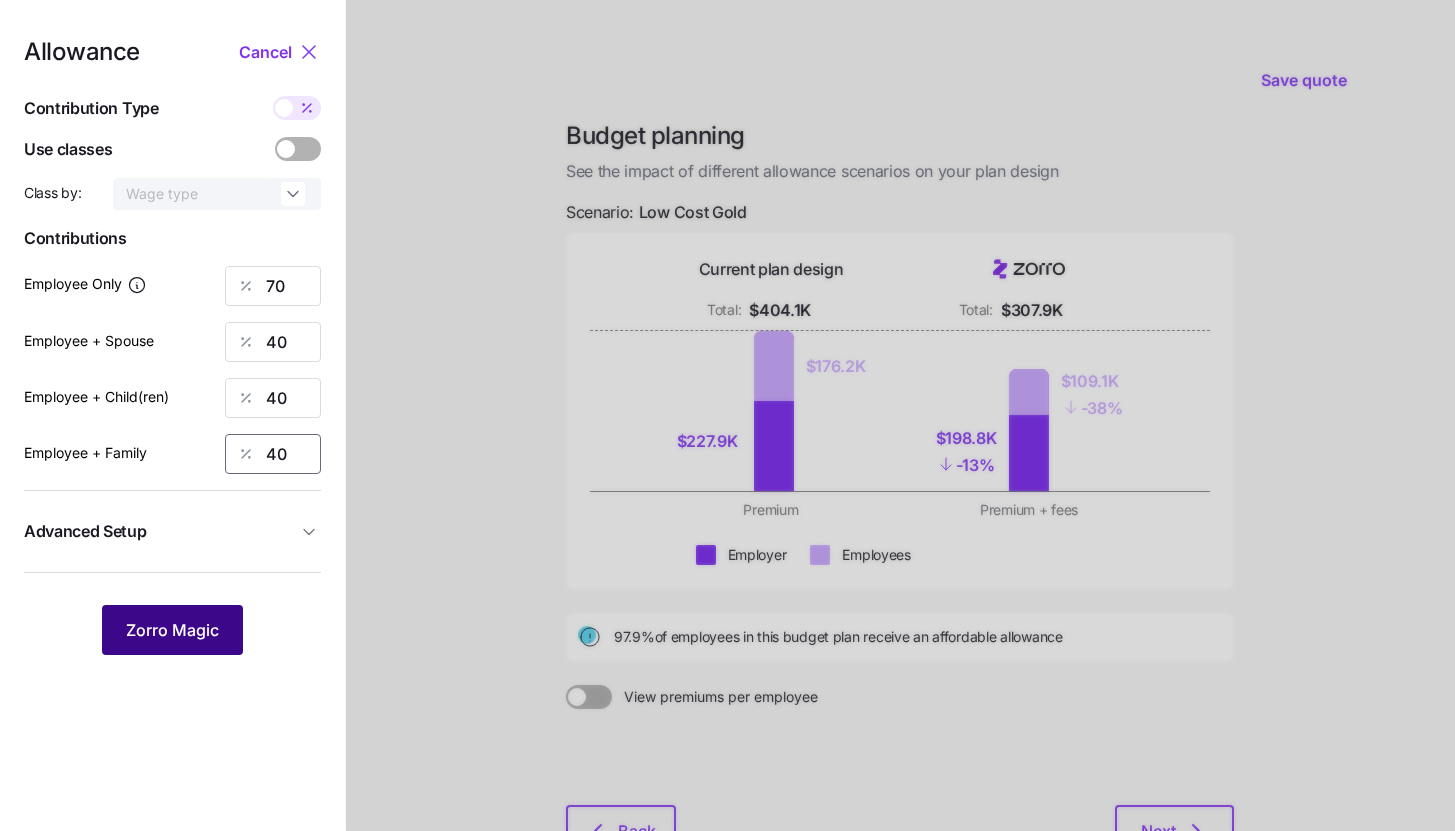 type on "40" 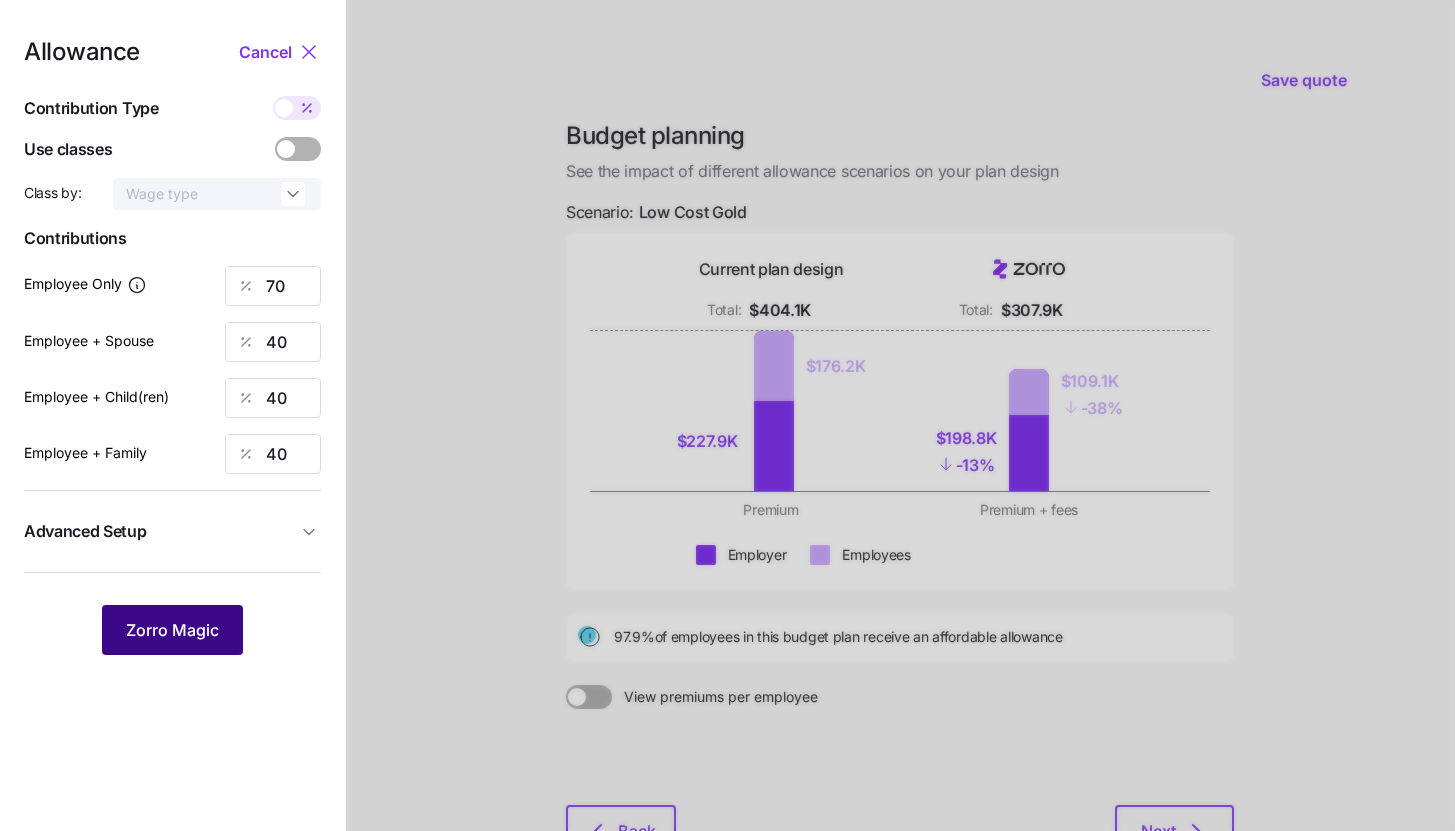 click on "Zorro Magic" at bounding box center (172, 630) 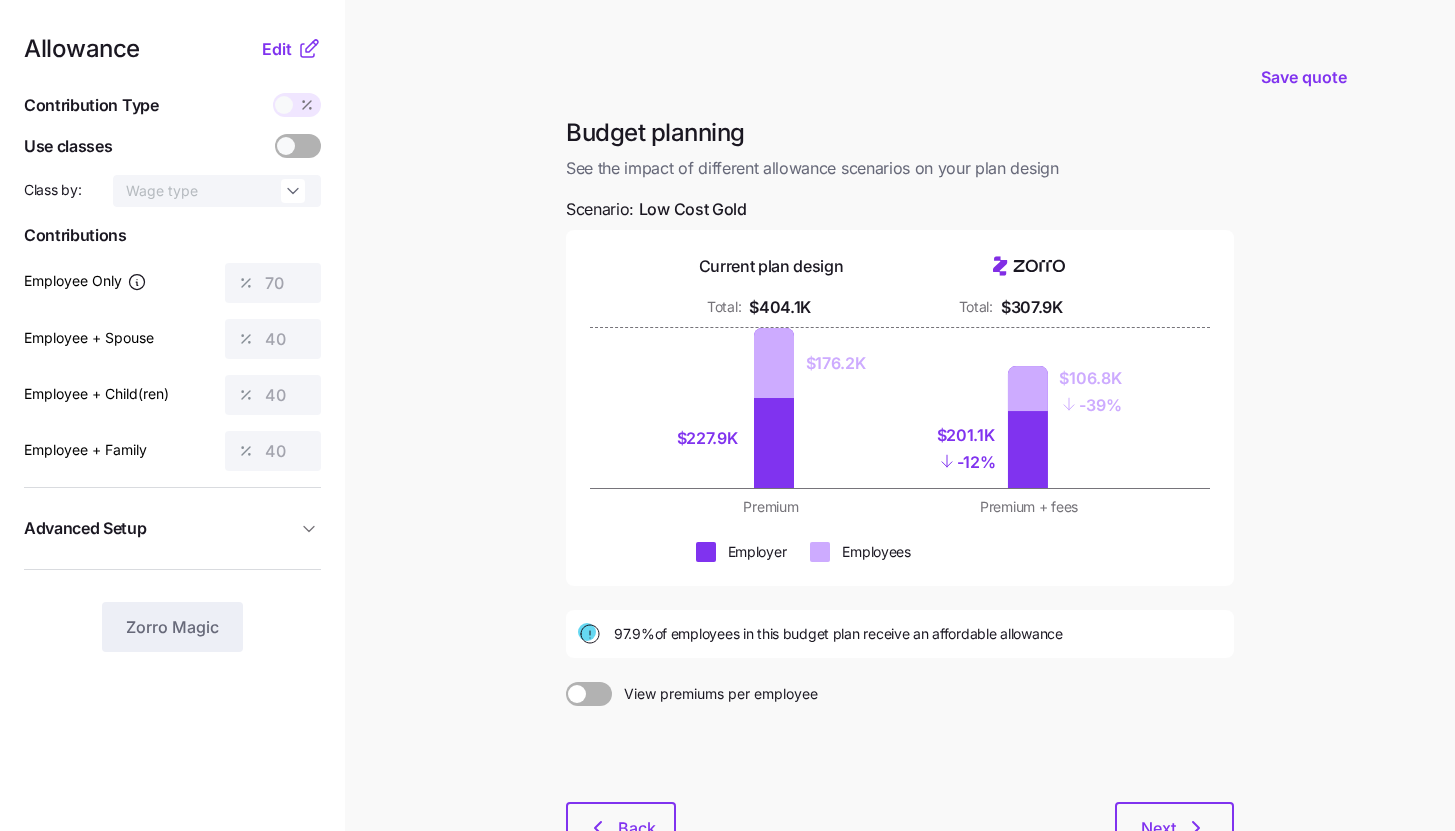 scroll, scrollTop: 152, scrollLeft: 0, axis: vertical 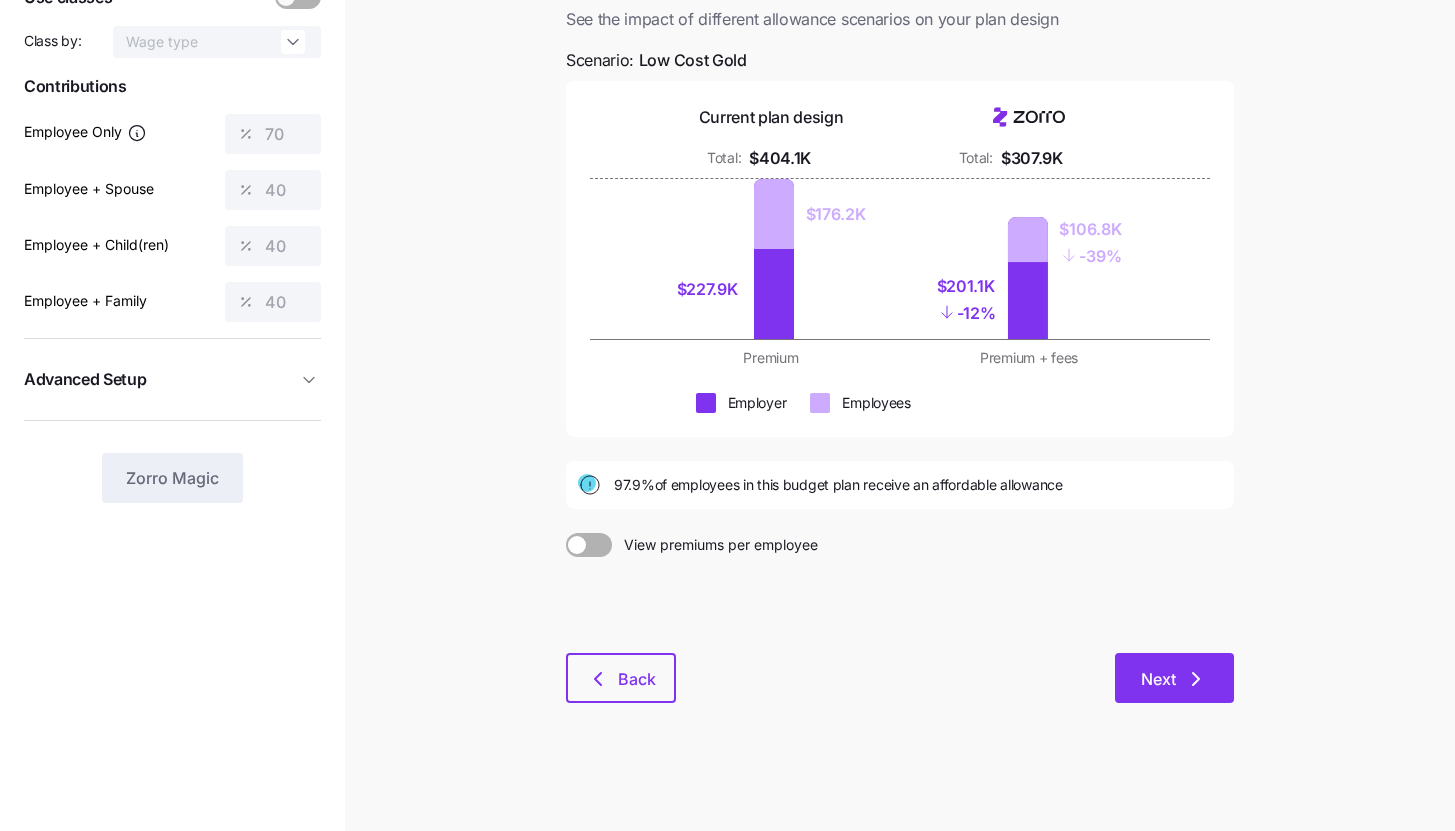 click on "Next" at bounding box center [1174, 678] 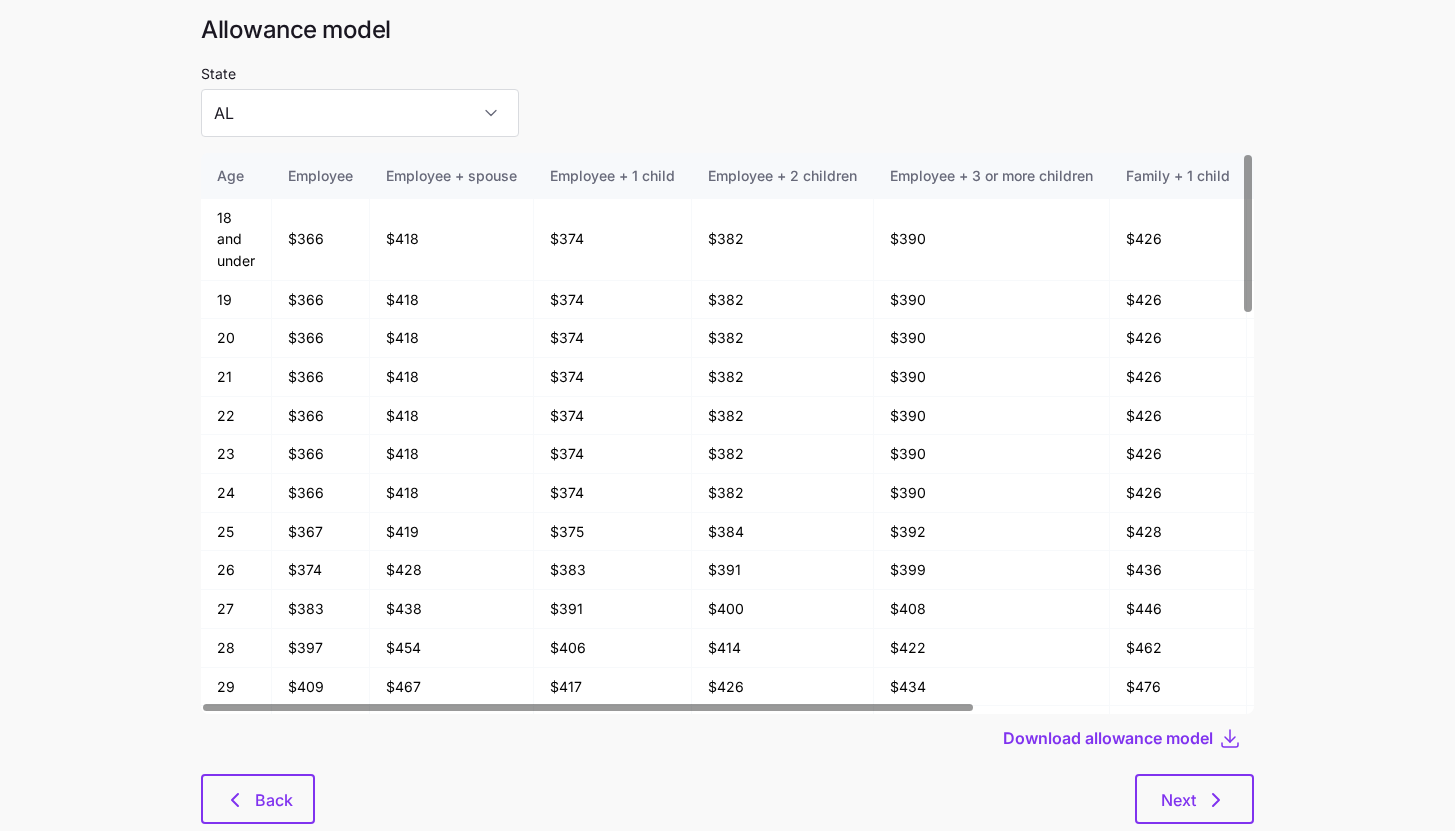 scroll, scrollTop: 107, scrollLeft: 0, axis: vertical 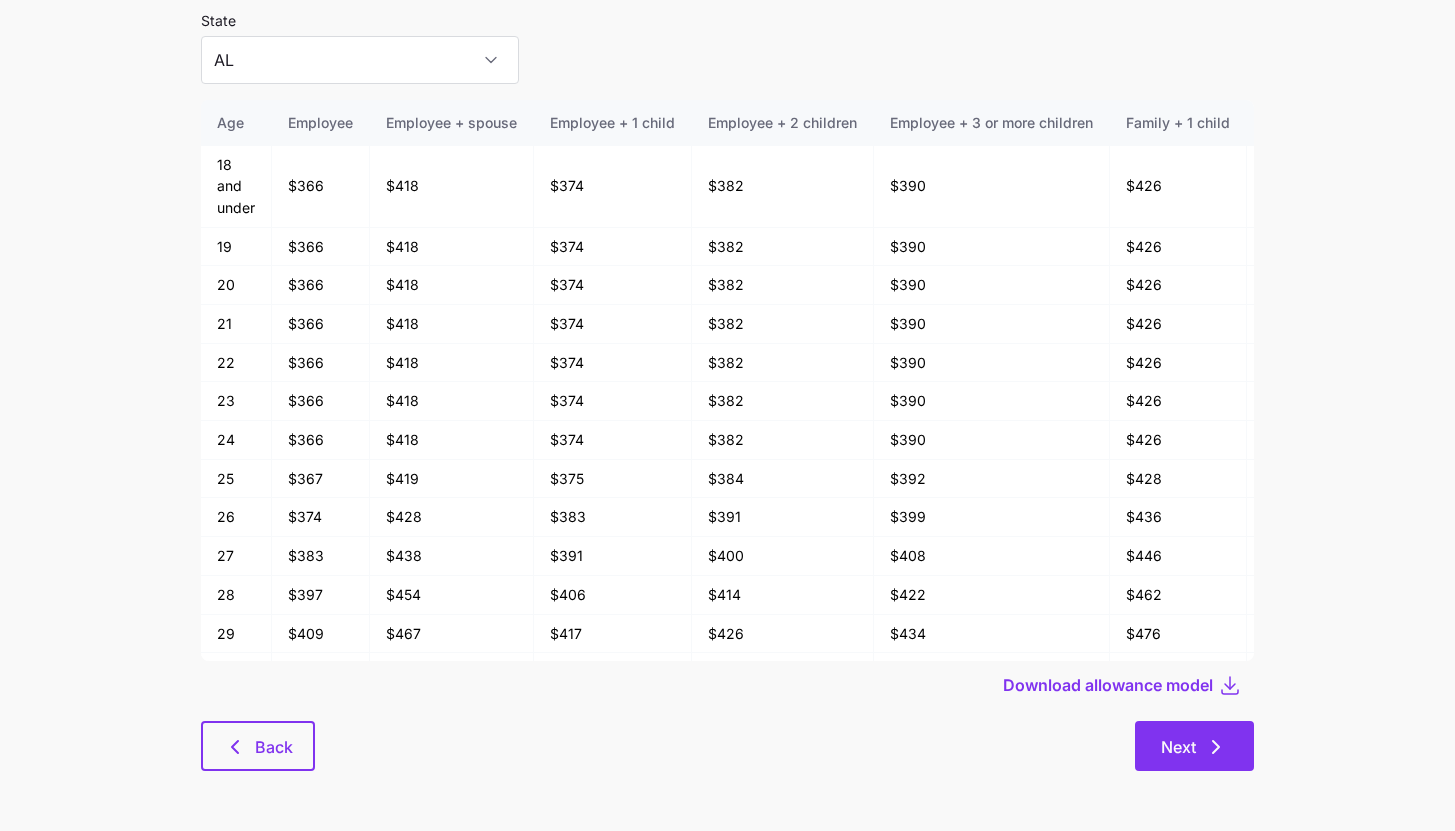 click on "Next" at bounding box center (1194, 746) 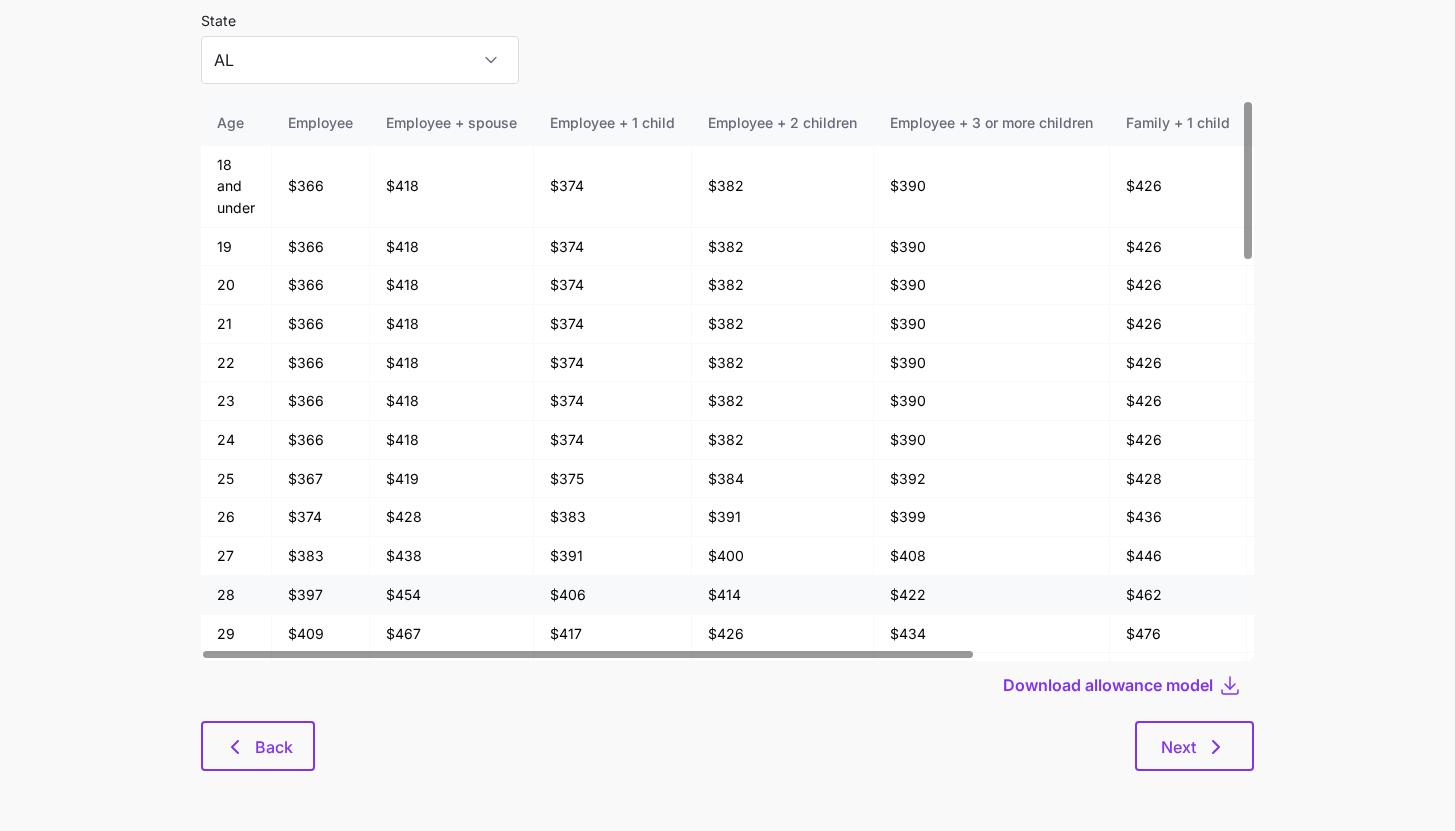 scroll, scrollTop: 0, scrollLeft: 0, axis: both 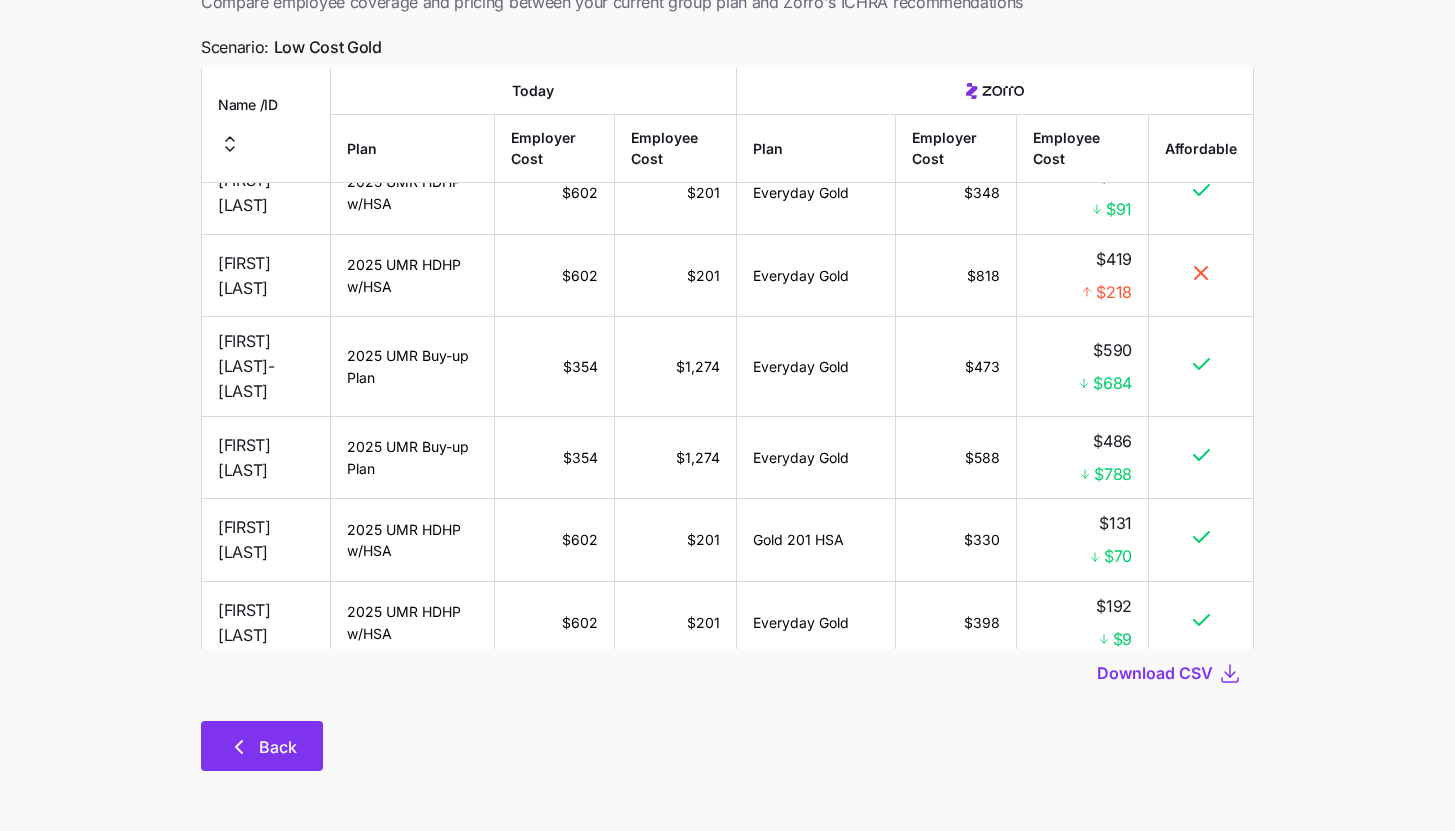 click on "Back" at bounding box center [278, 747] 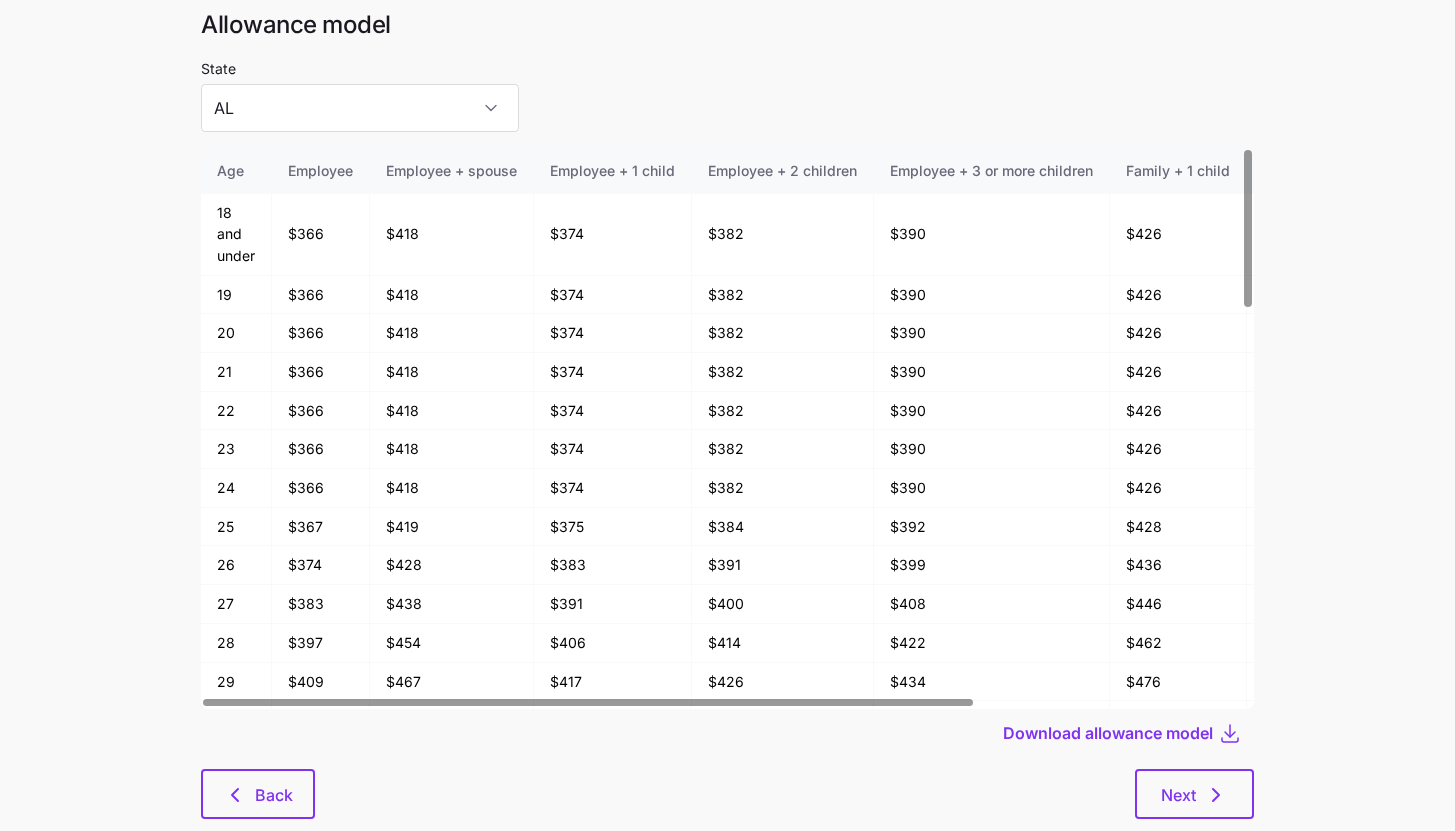 scroll, scrollTop: 107, scrollLeft: 0, axis: vertical 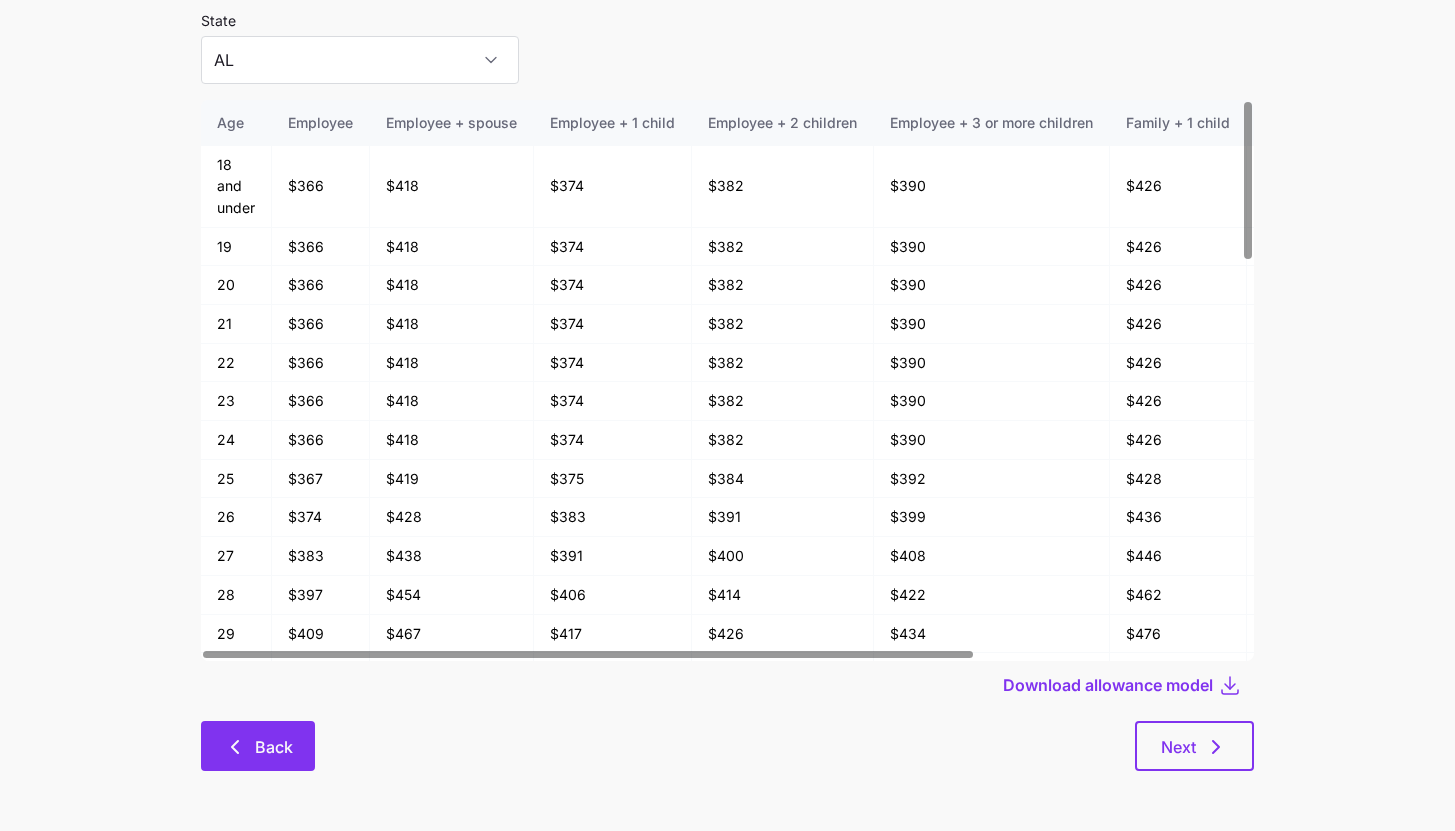 click on "Back" at bounding box center (258, 746) 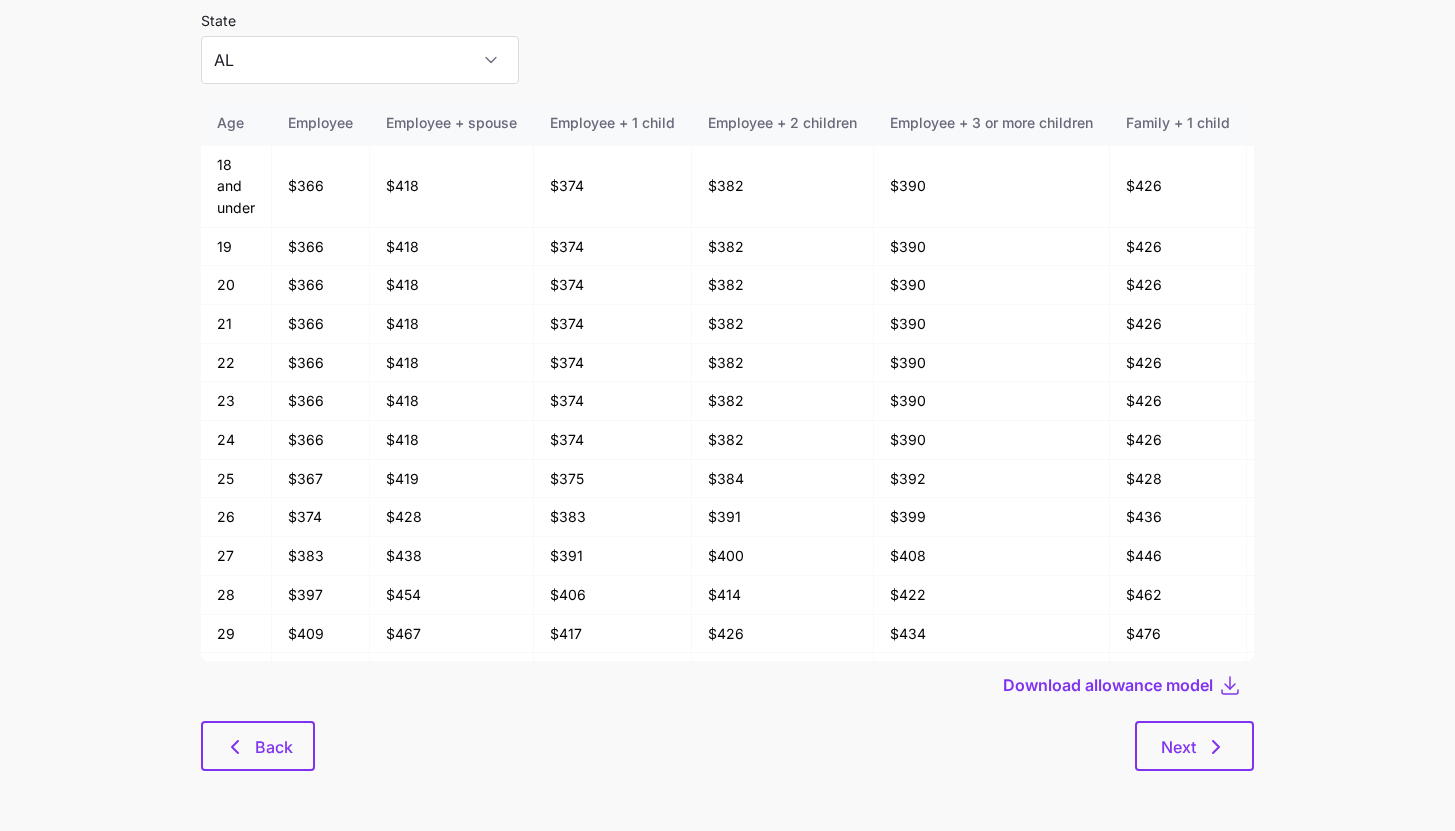 scroll, scrollTop: 0, scrollLeft: 0, axis: both 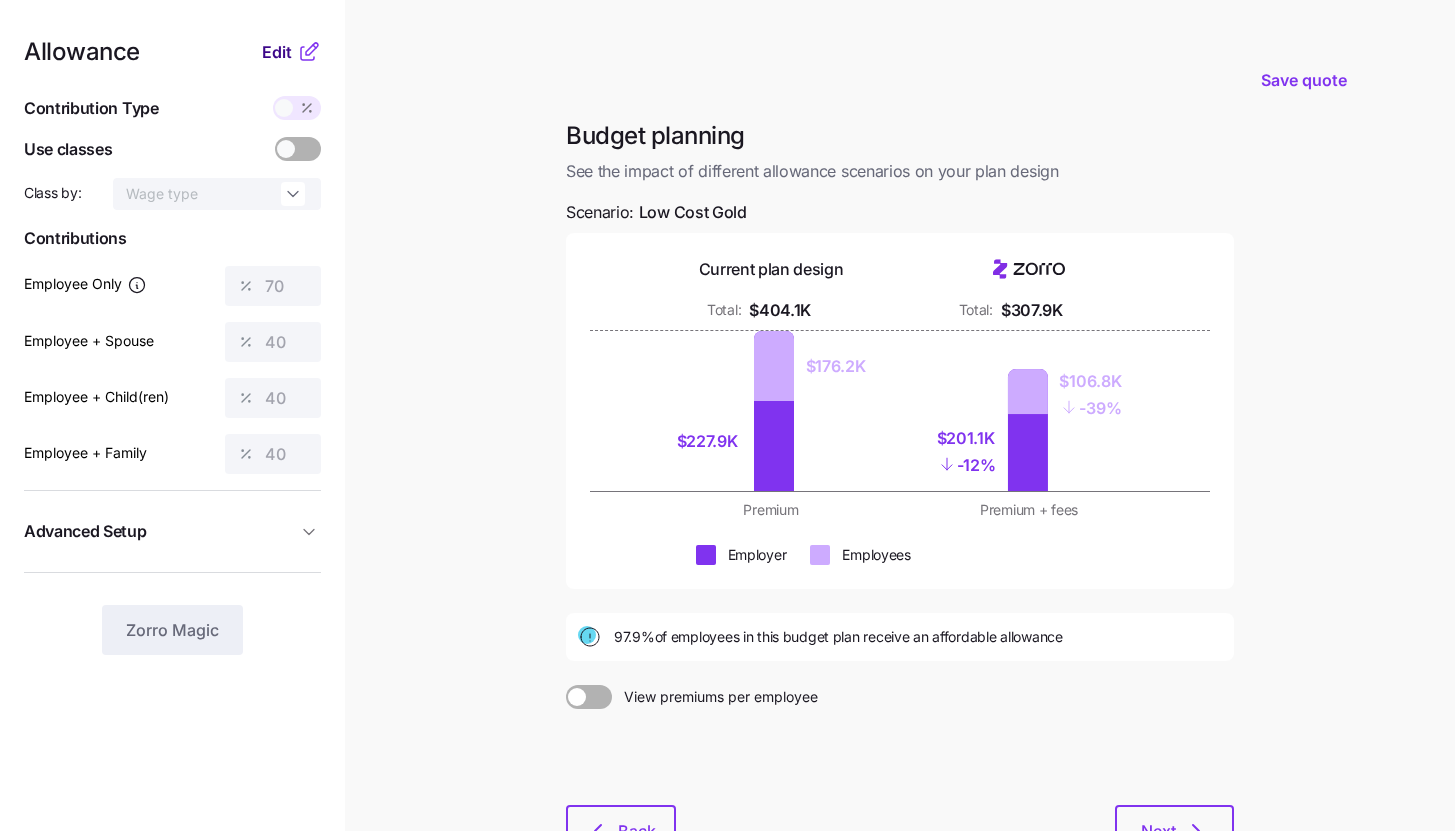 click on "Edit" at bounding box center (277, 52) 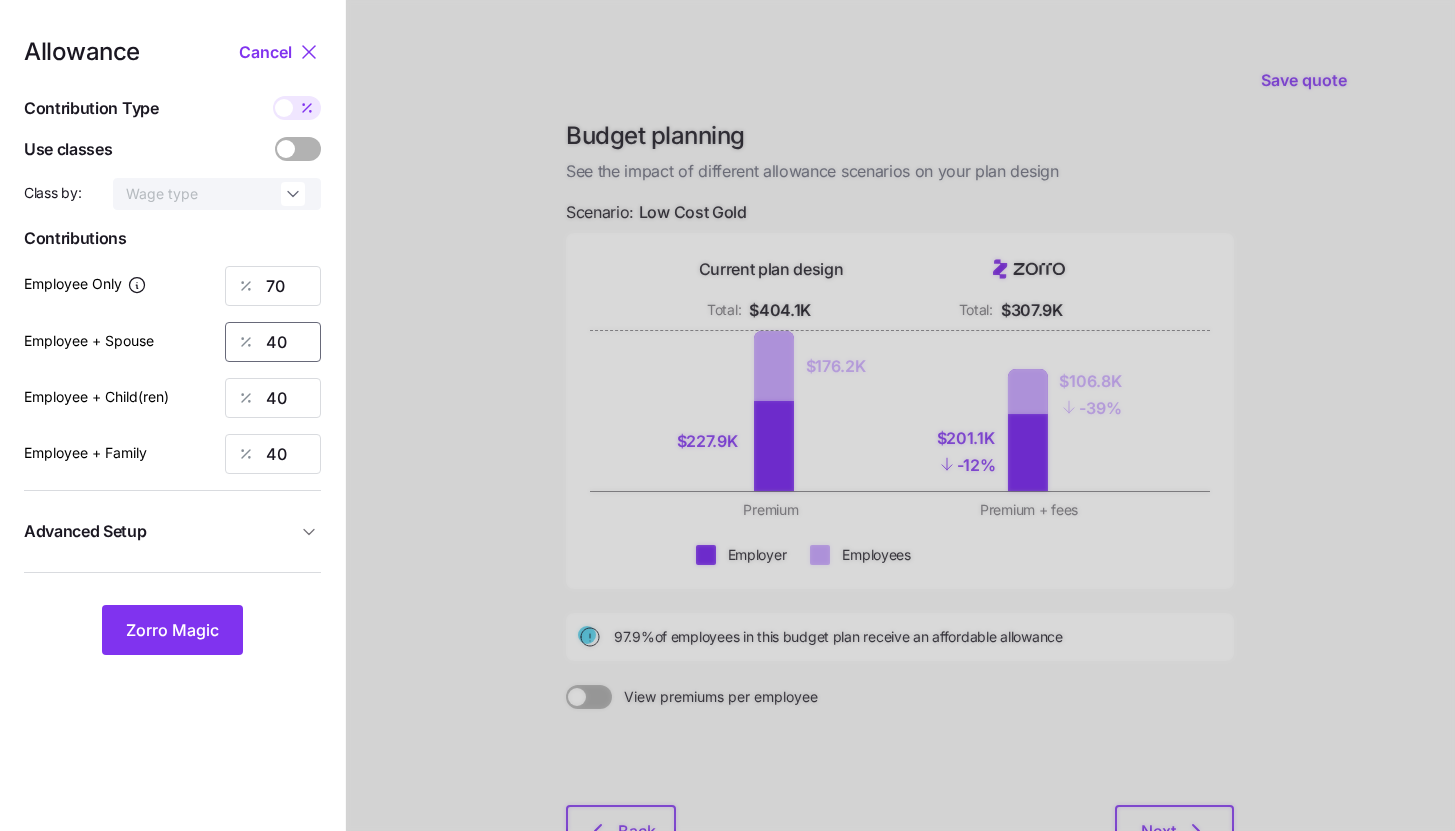 click on "40" at bounding box center (273, 342) 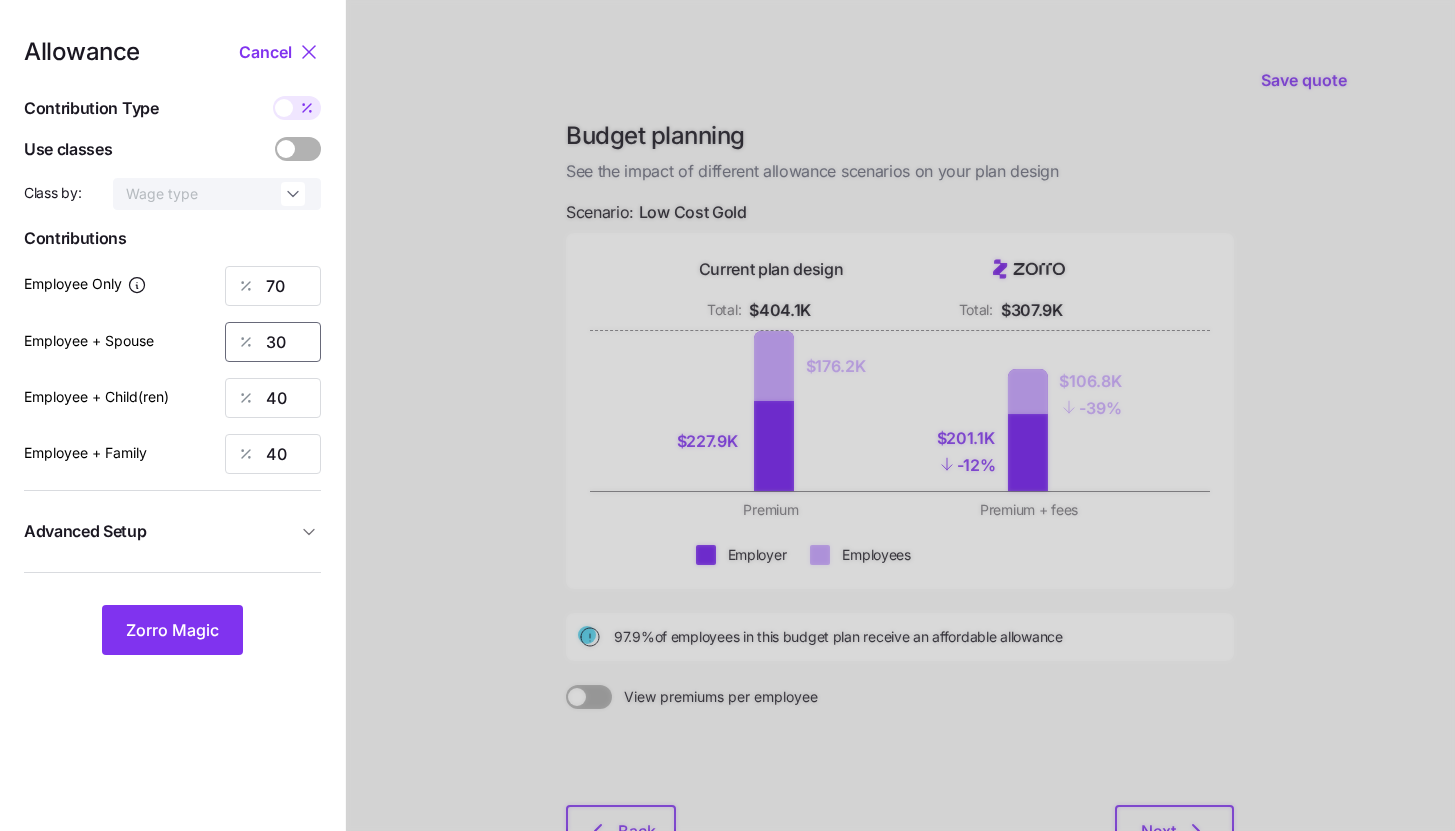 type on "30" 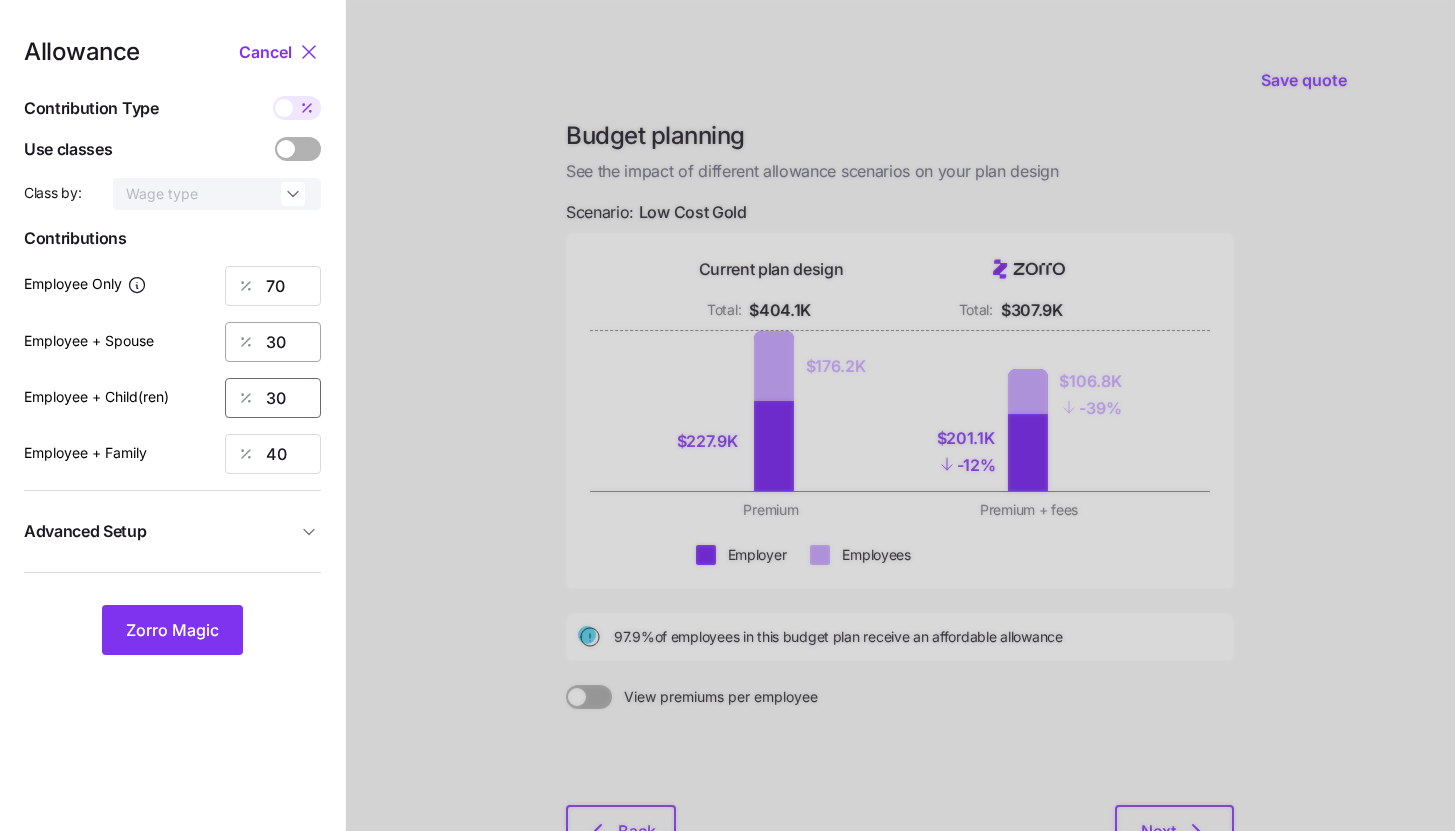 type on "30" 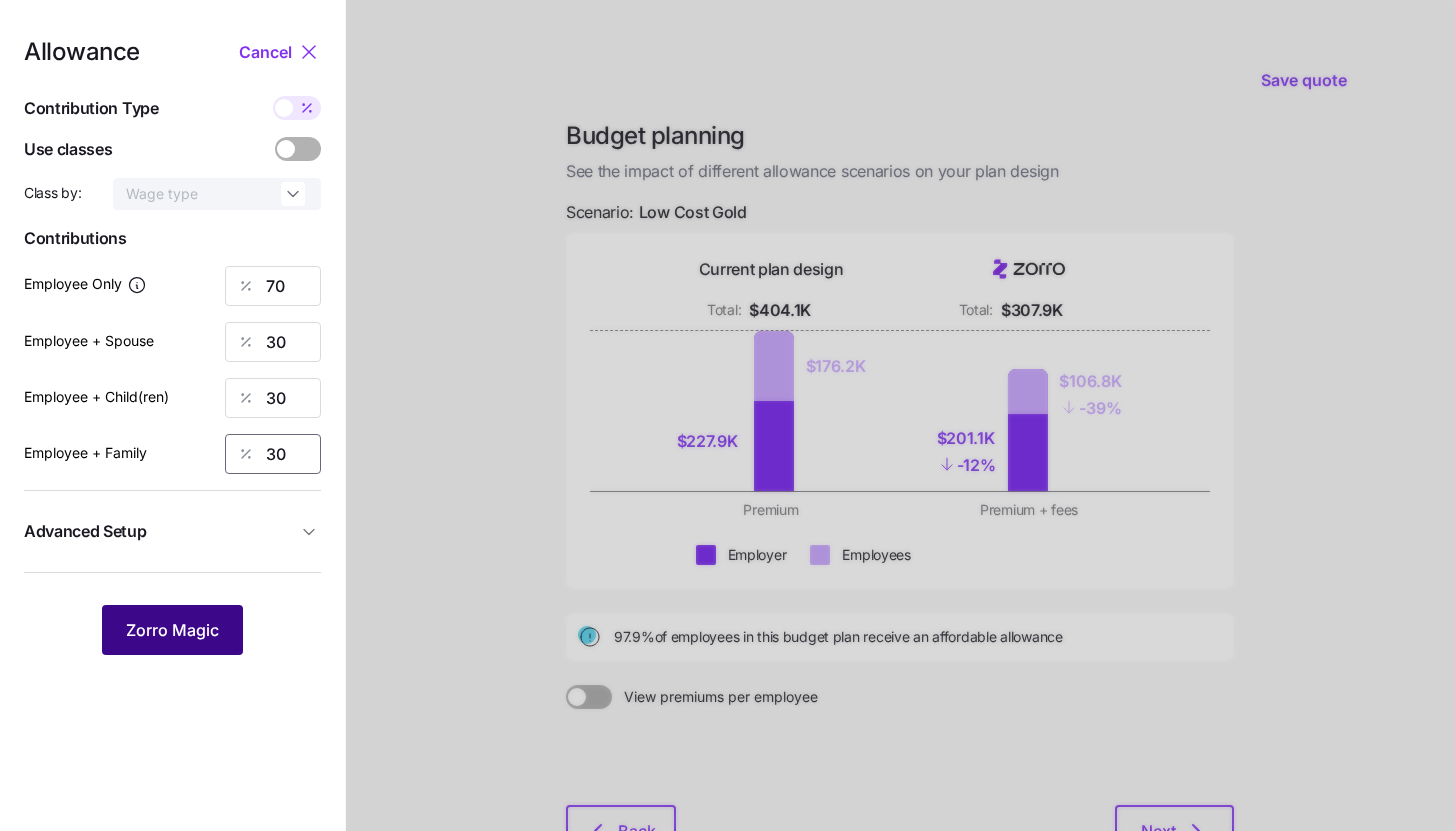 type on "30" 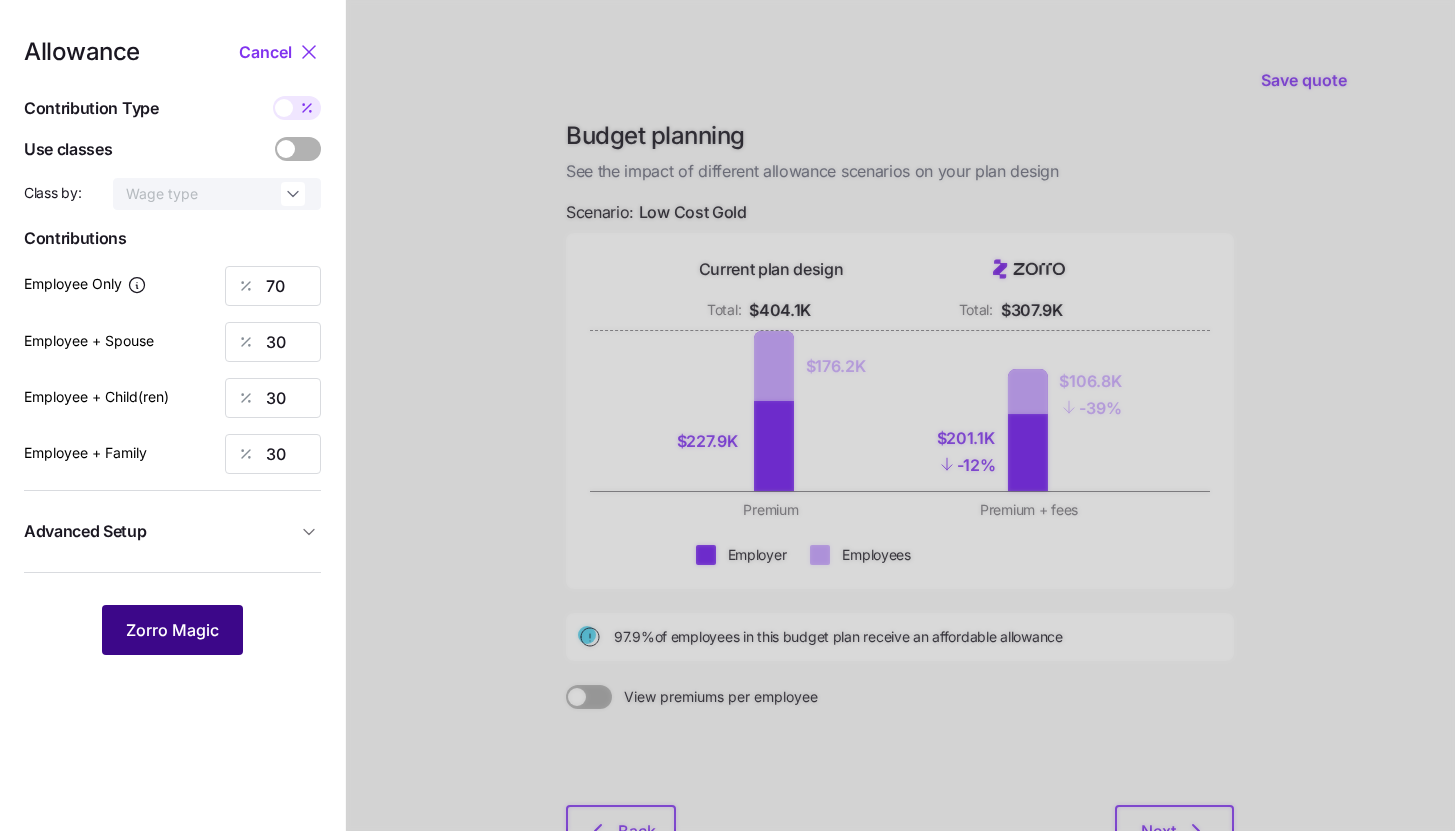 click on "Zorro Magic" at bounding box center (172, 630) 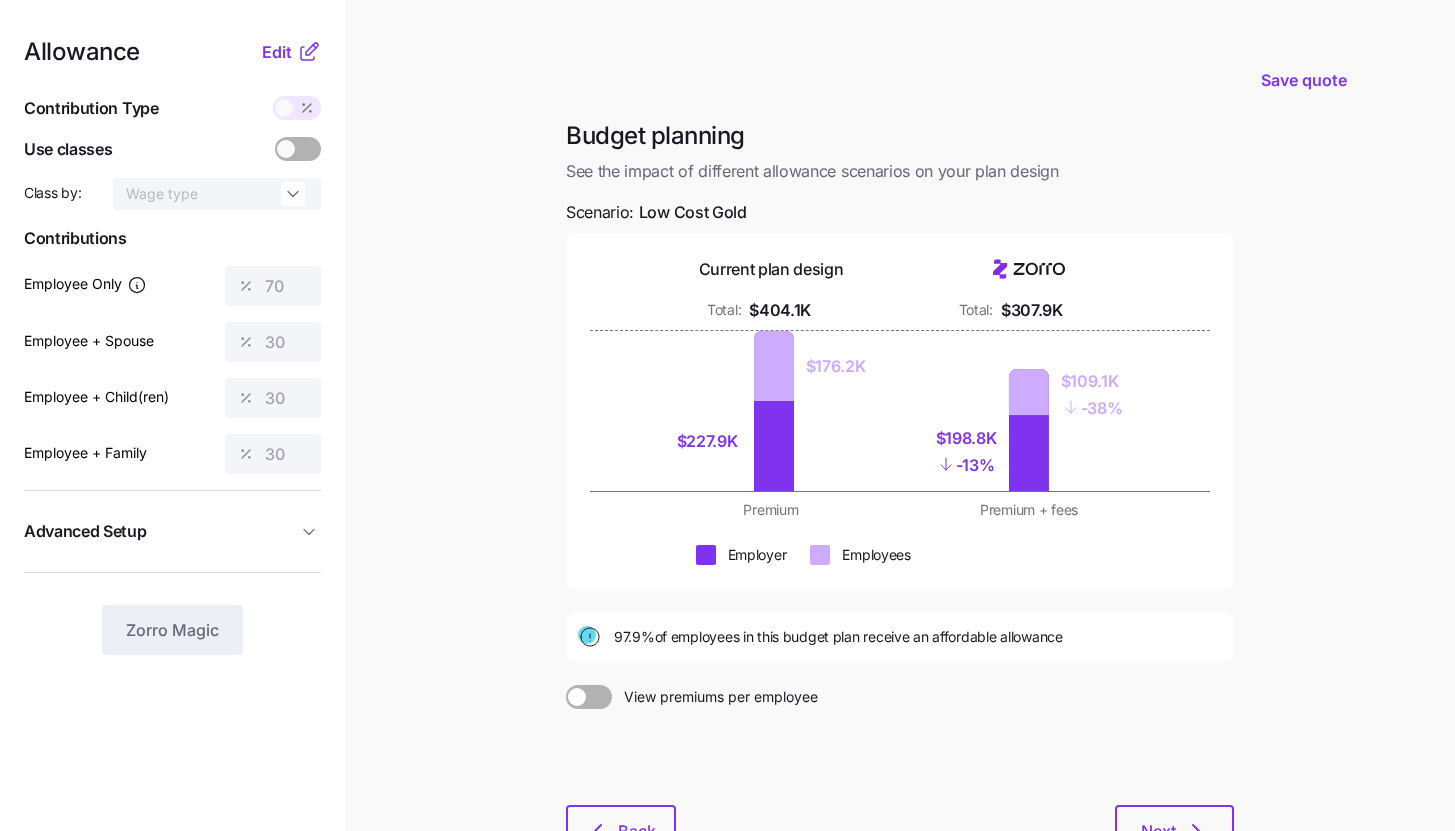 click on "Save quote Budget planning See the impact of different allowance scenarios on your plan design Scenario:   Low Cost Gold Current plan design Total: $404.1K Total: $307.9K $227.9K $176.2K $198.8K - 13% $109.1K - 38% Premium Premium + fees   Employer   Employees 97.9%  of employees in this budget plan receive an affordable allowance View premiums per employee Back Next" at bounding box center [727, 491] 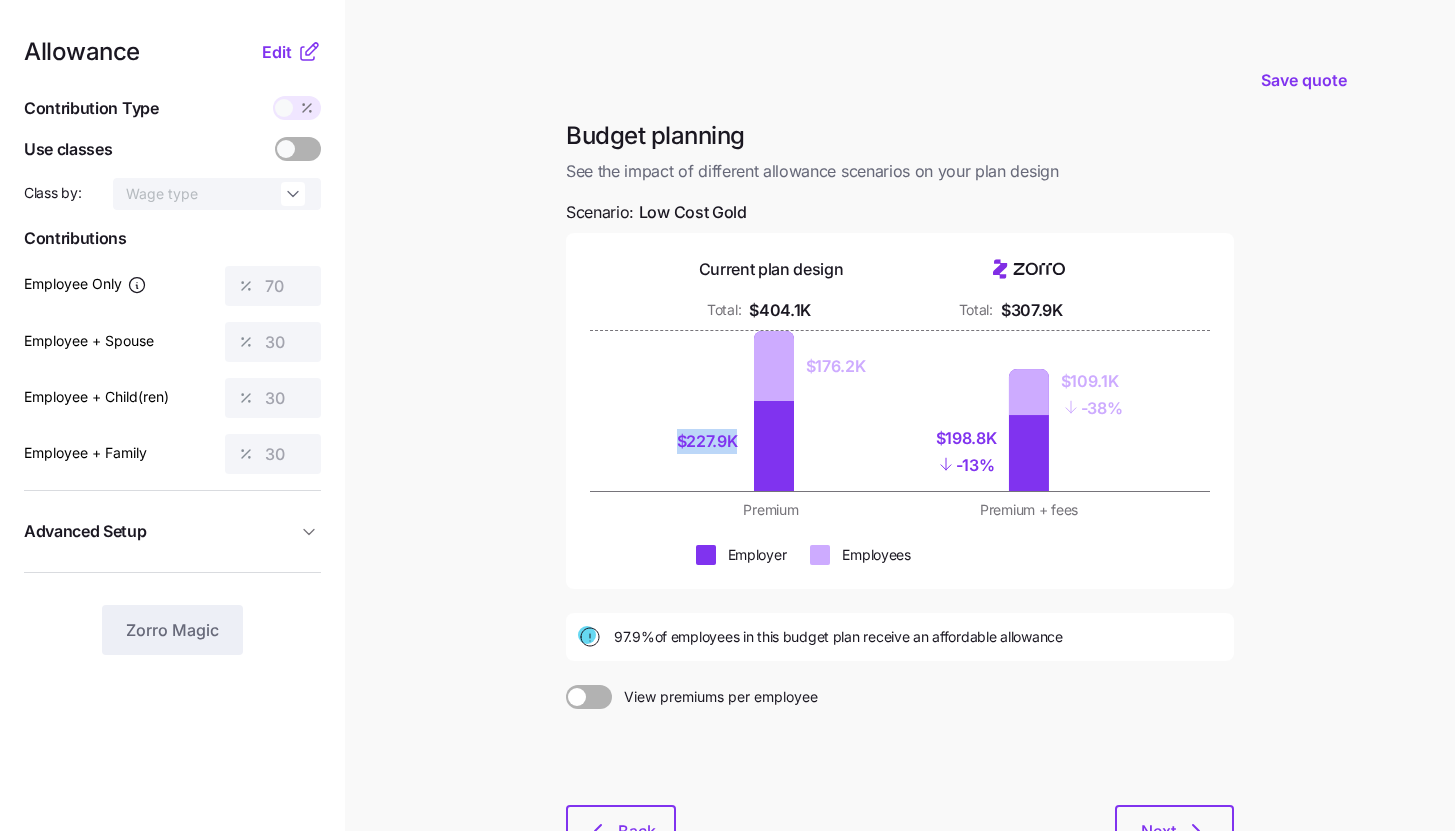 drag, startPoint x: 678, startPoint y: 444, endPoint x: 734, endPoint y: 442, distance: 56.0357 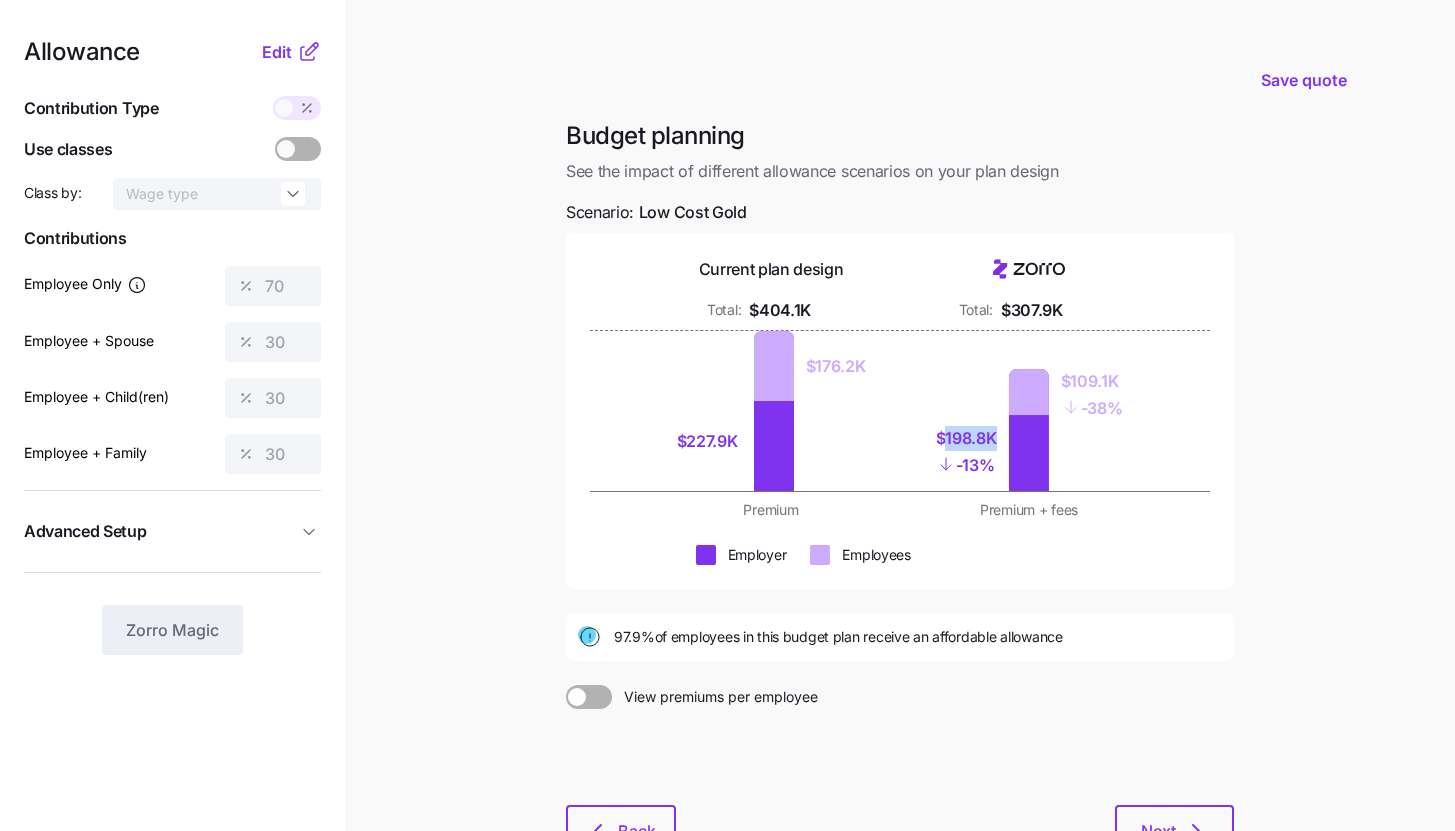 drag, startPoint x: 942, startPoint y: 439, endPoint x: 992, endPoint y: 440, distance: 50.01 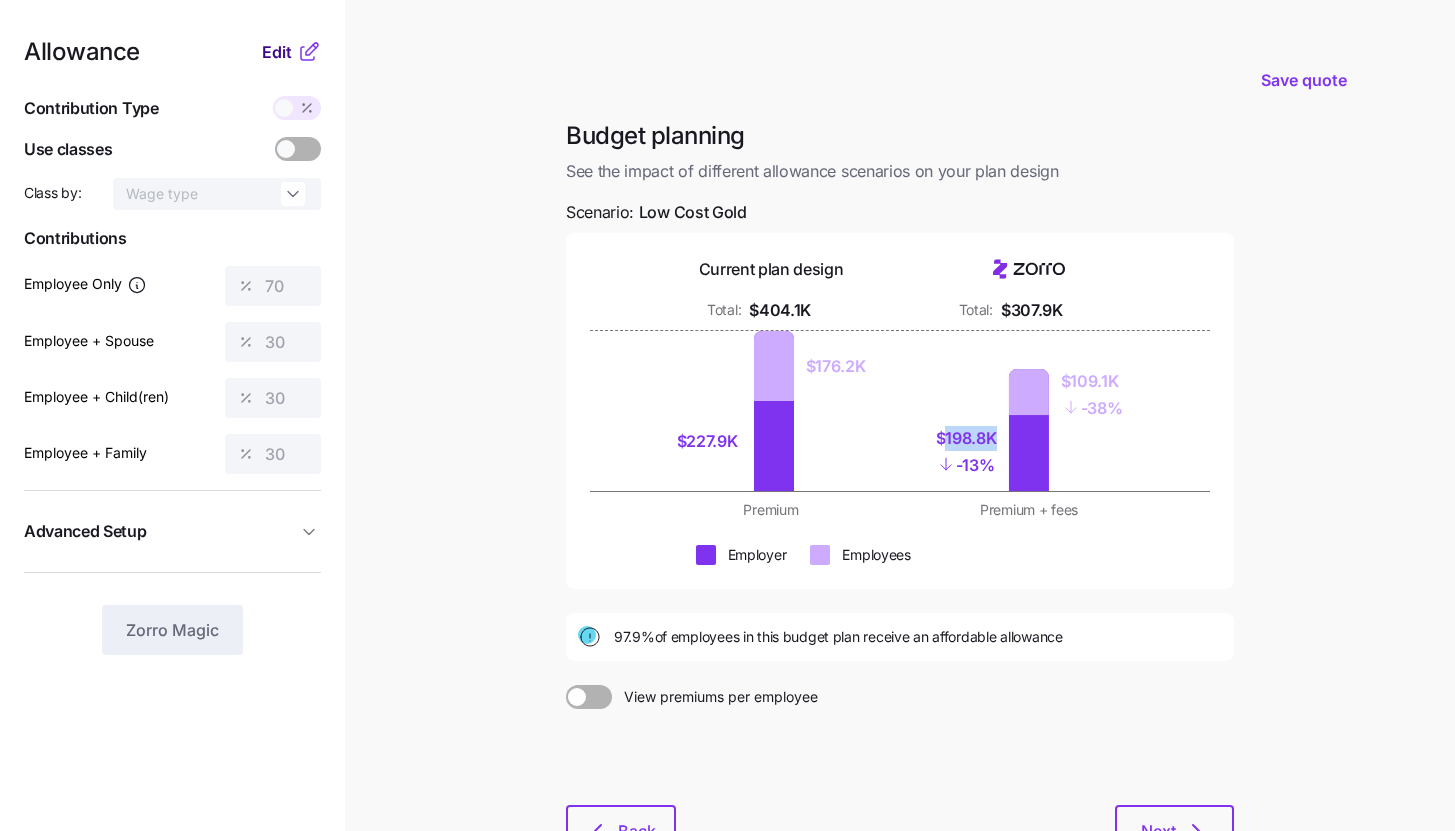 click on "Edit" at bounding box center [277, 52] 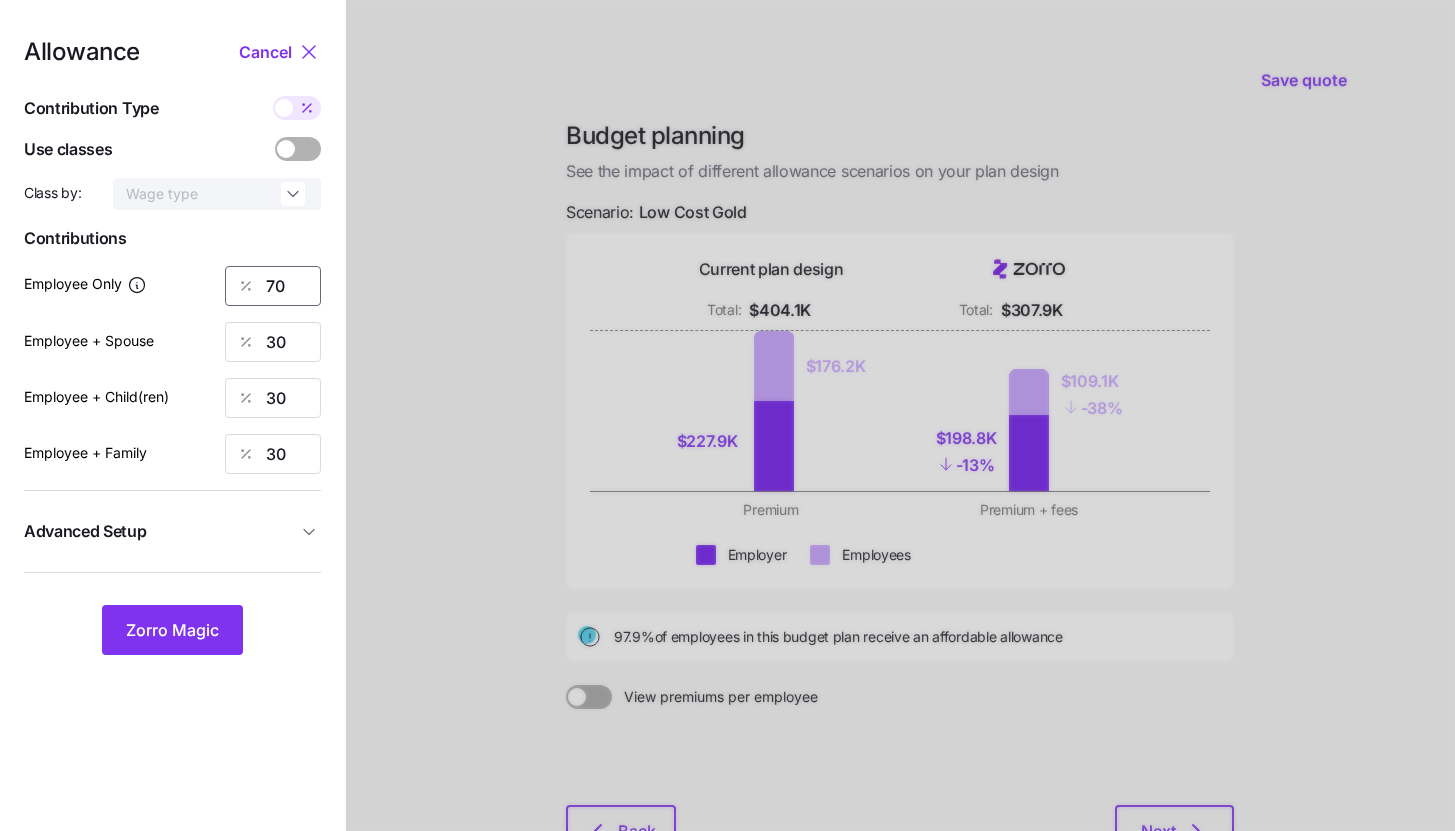 drag, startPoint x: 305, startPoint y: 285, endPoint x: 242, endPoint y: 285, distance: 63 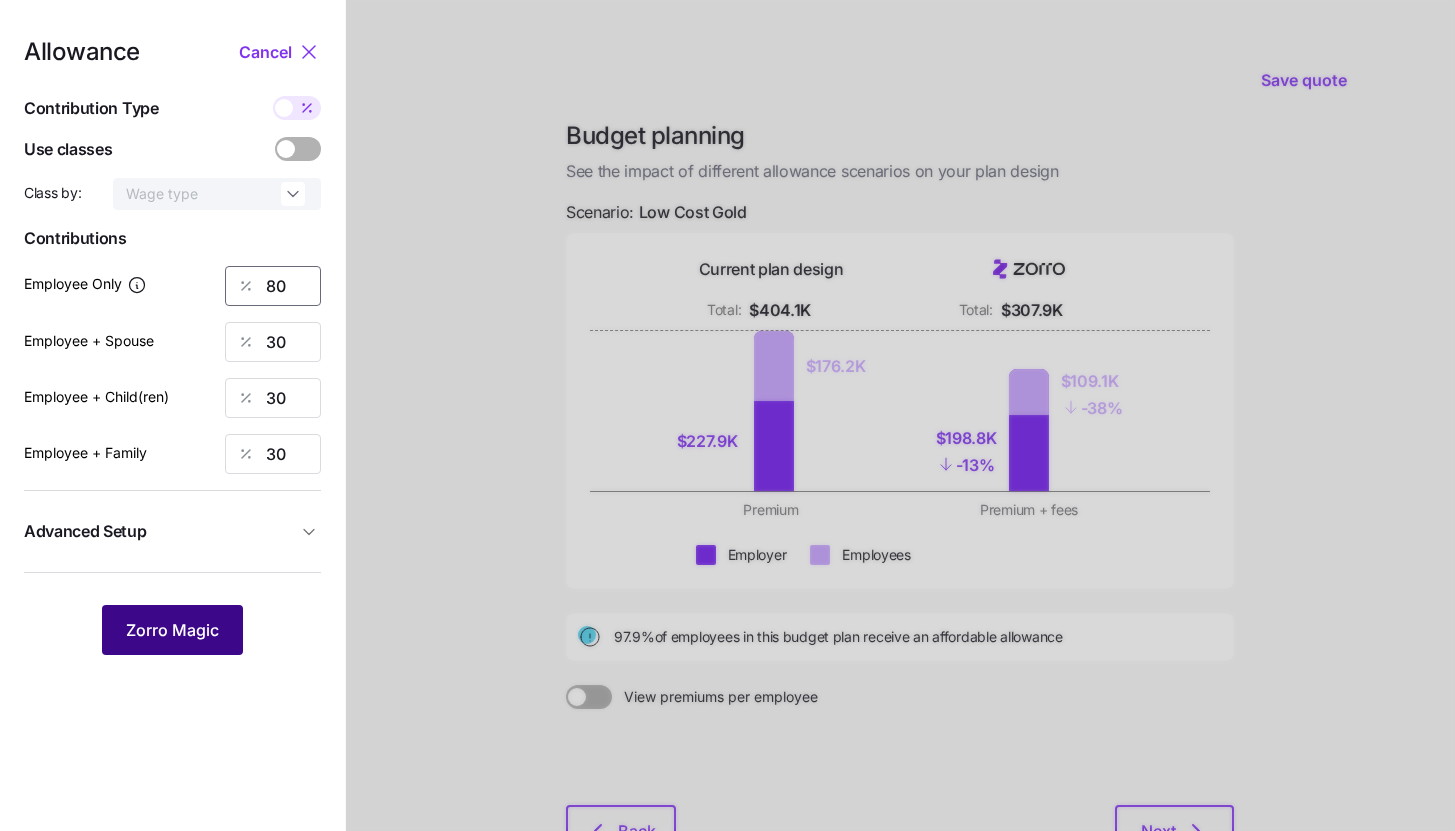 type on "80" 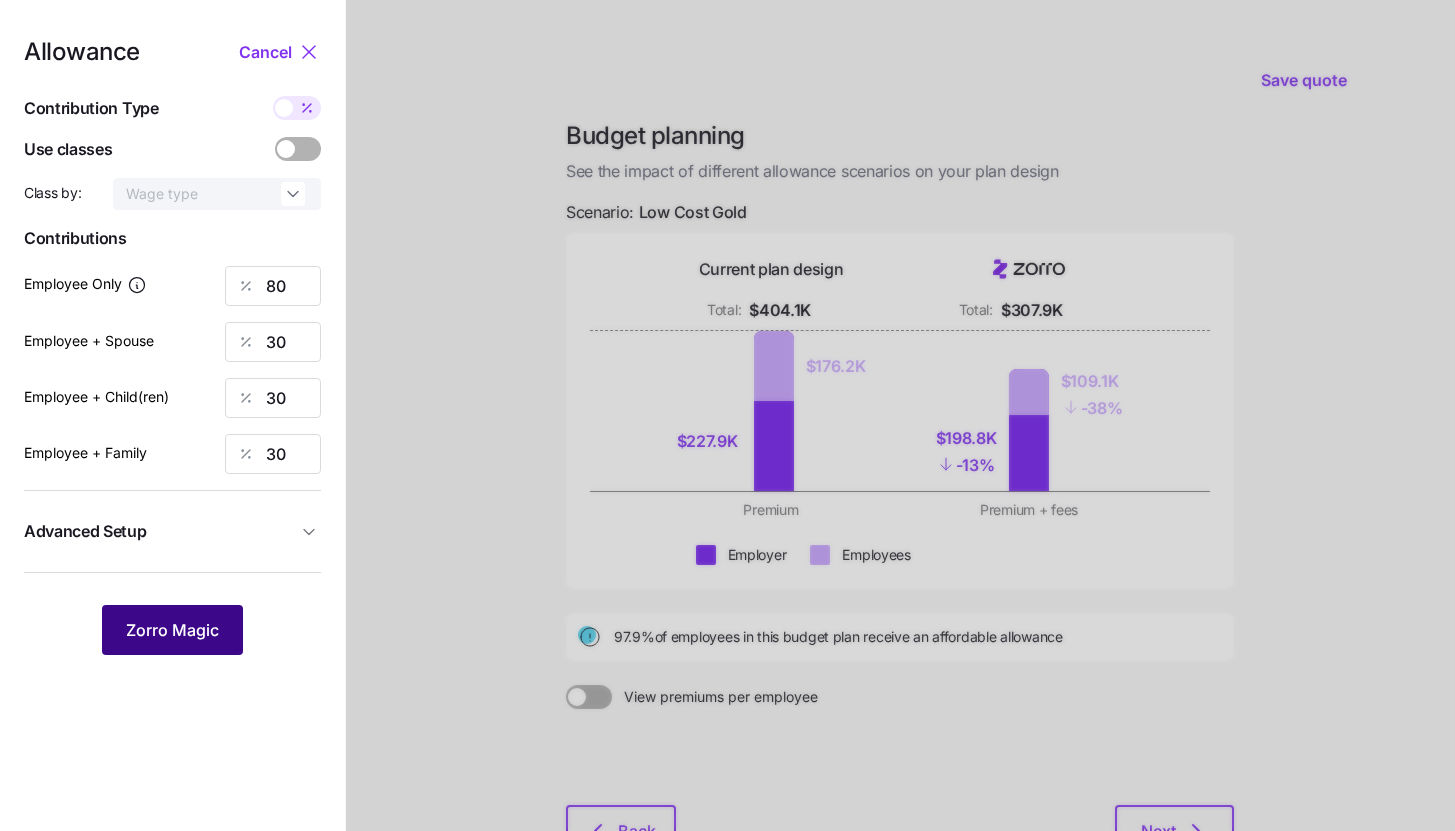 click on "Zorro Magic" at bounding box center (172, 630) 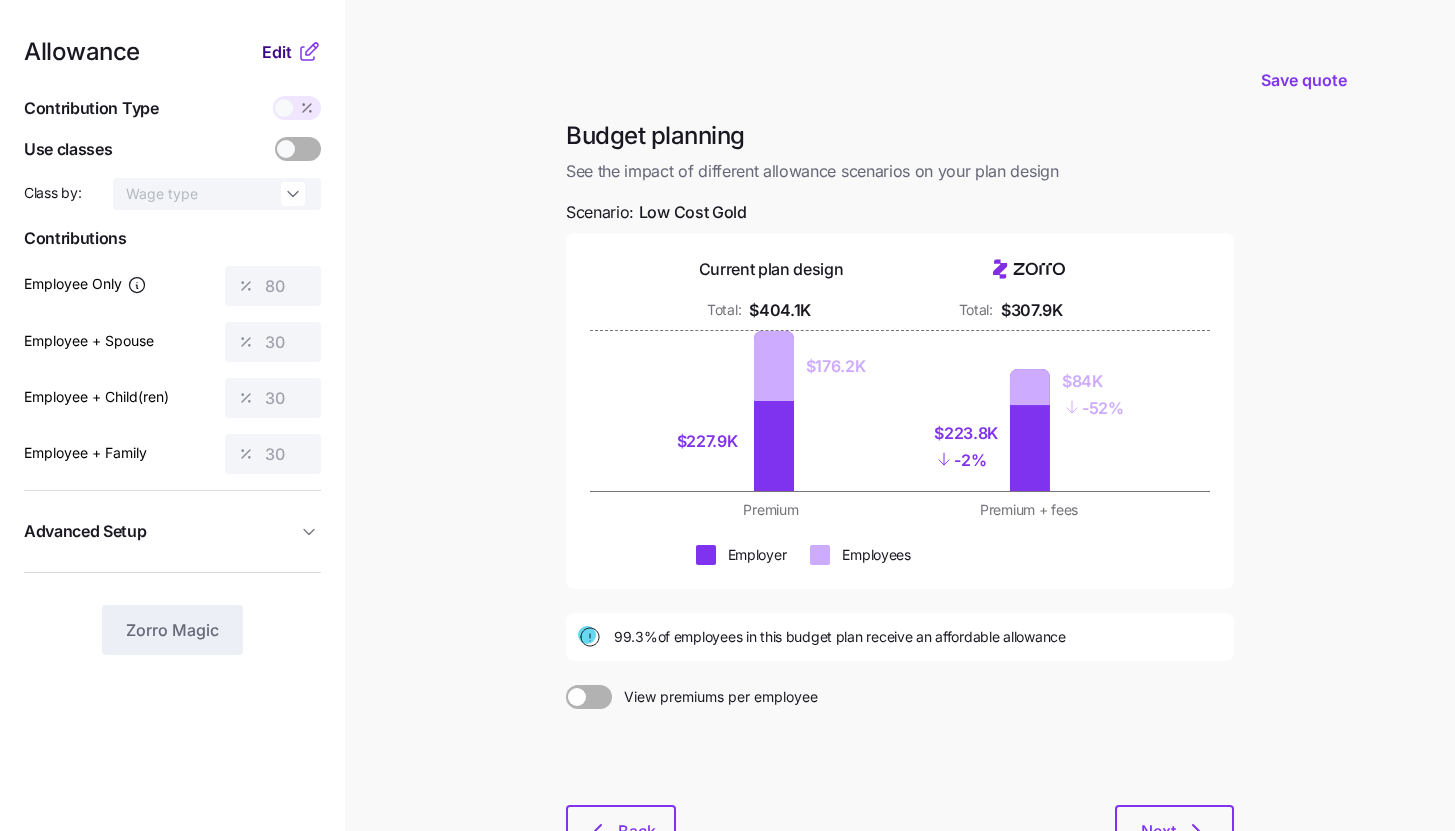click on "Edit" at bounding box center (277, 52) 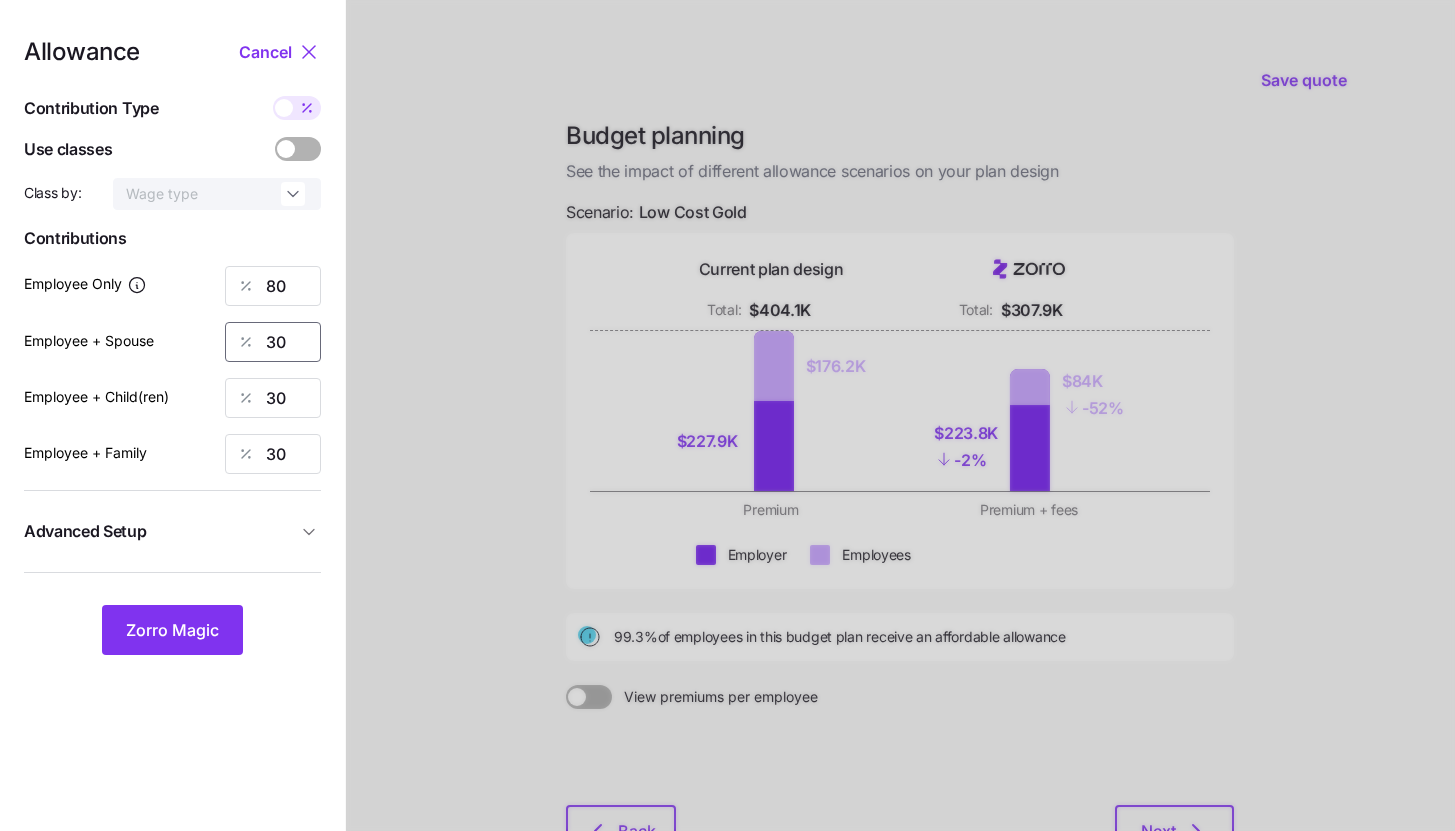 drag, startPoint x: 303, startPoint y: 348, endPoint x: 246, endPoint y: 346, distance: 57.035076 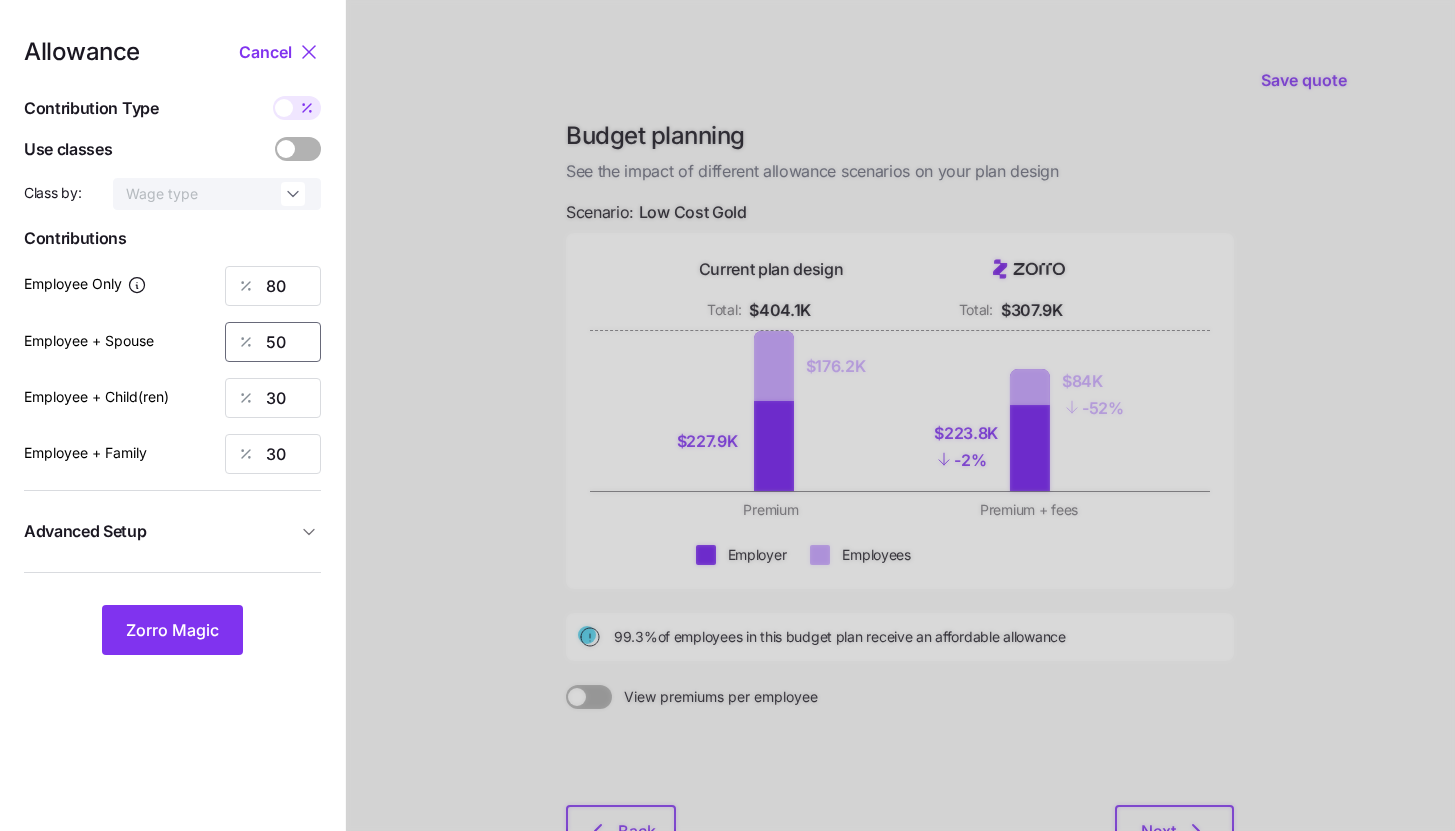 type on "50" 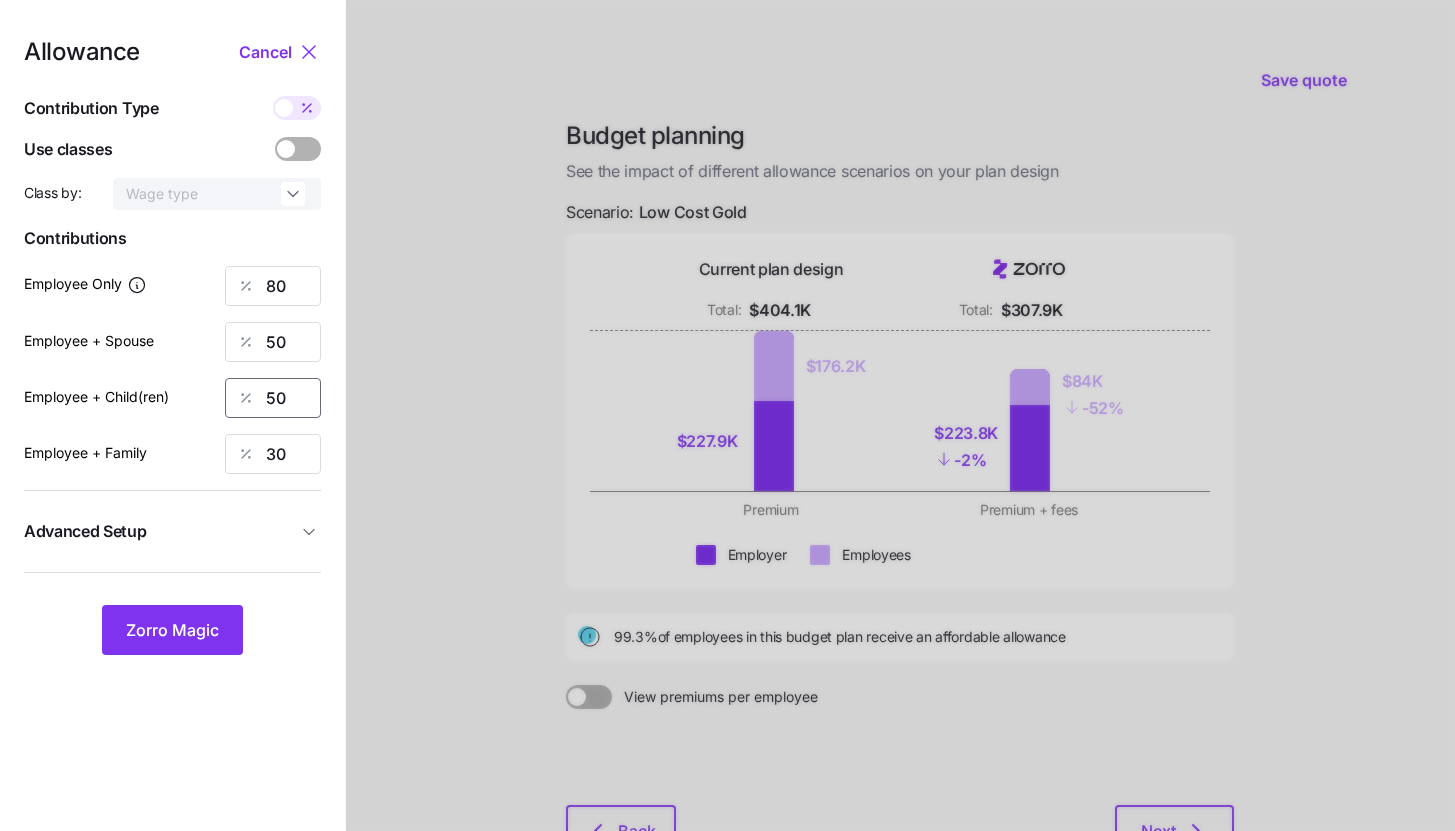 type on "50" 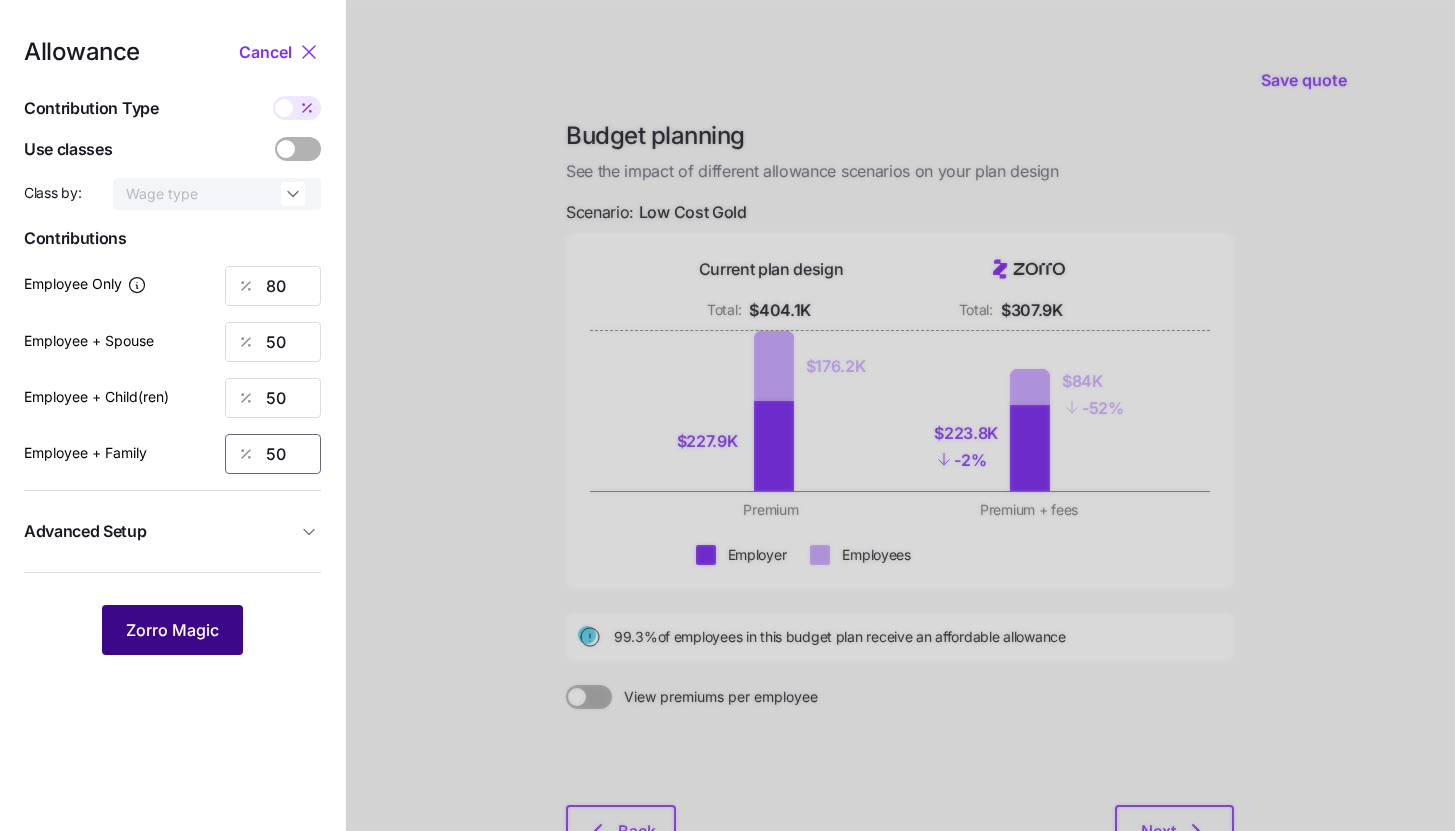 type on "50" 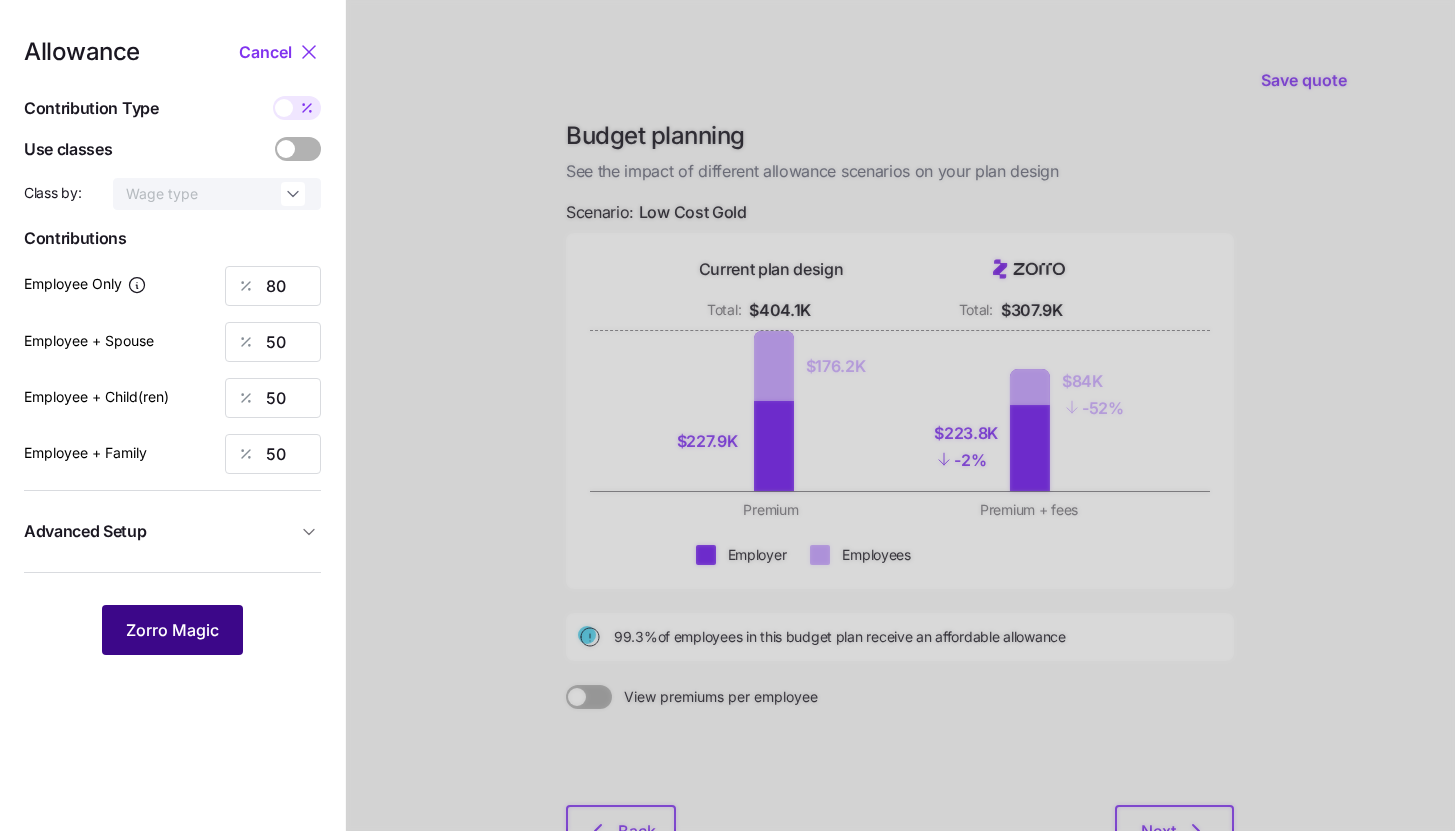click on "Zorro Magic" at bounding box center (172, 630) 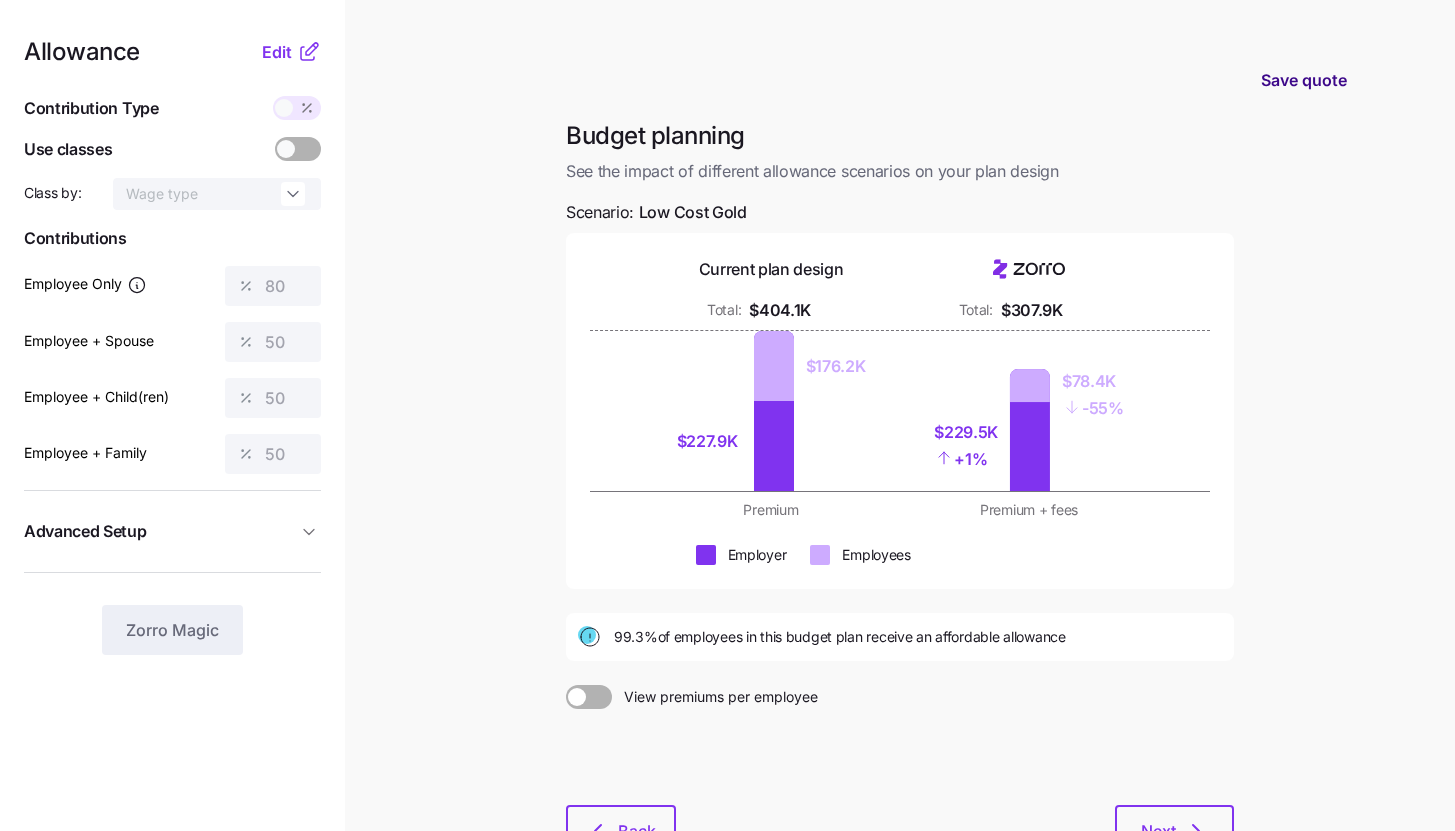 click on "Save quote" at bounding box center (1304, 80) 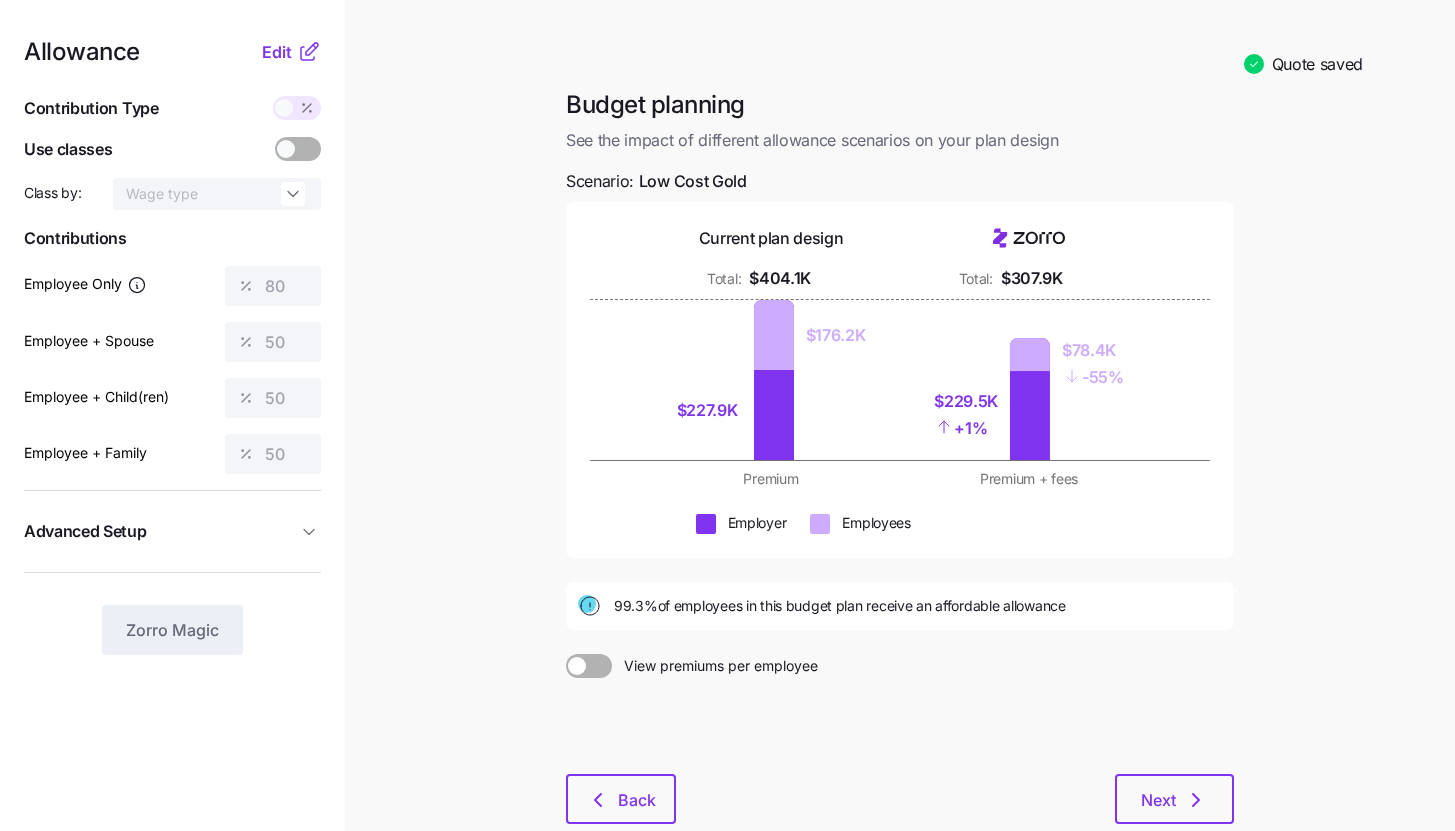 click on "Quote saved Budget planning See the impact of different allowance scenarios on your plan design Scenario:   Low Cost Gold Current plan design Total: $404.1K Total: $307.9K $227.9K $176.2K $229.5K + 1% $78.4K - 55% Premium Premium + fees   Employer   Employees 99.3%  of employees in this budget plan receive an affordable allowance View premiums per employee Back Next" at bounding box center [727, 476] 